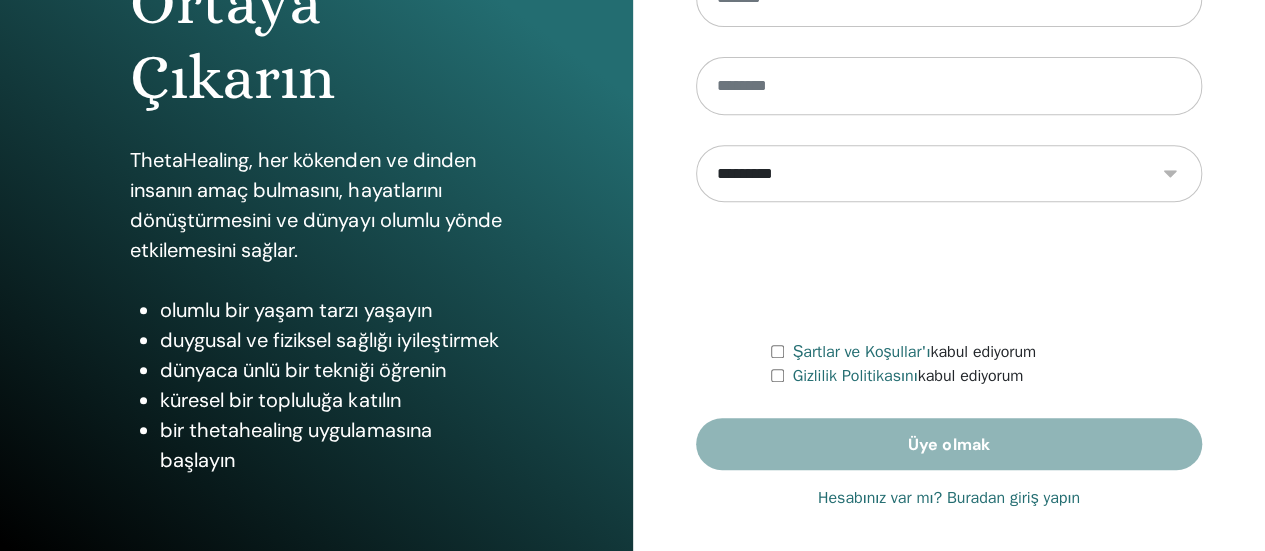scroll, scrollTop: 408, scrollLeft: 0, axis: vertical 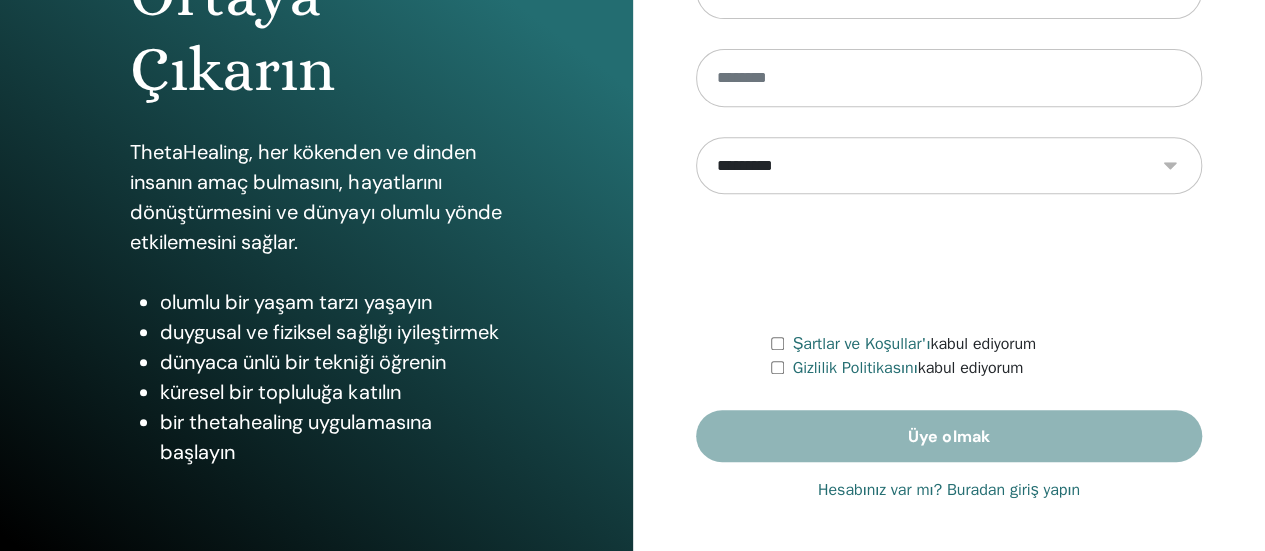 type on "**********" 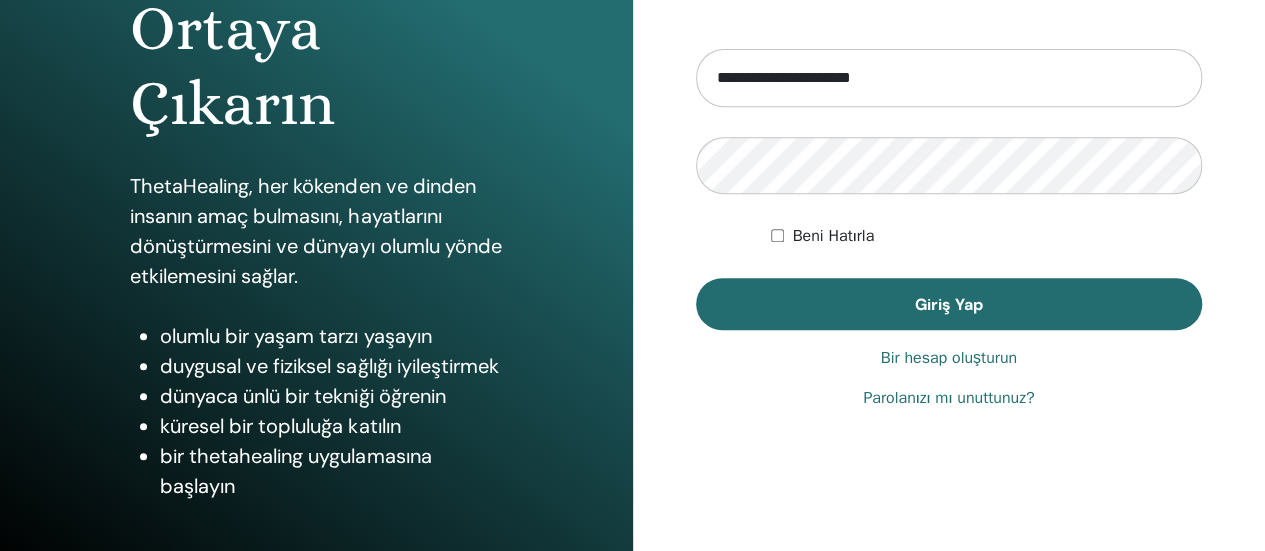 scroll, scrollTop: 400, scrollLeft: 0, axis: vertical 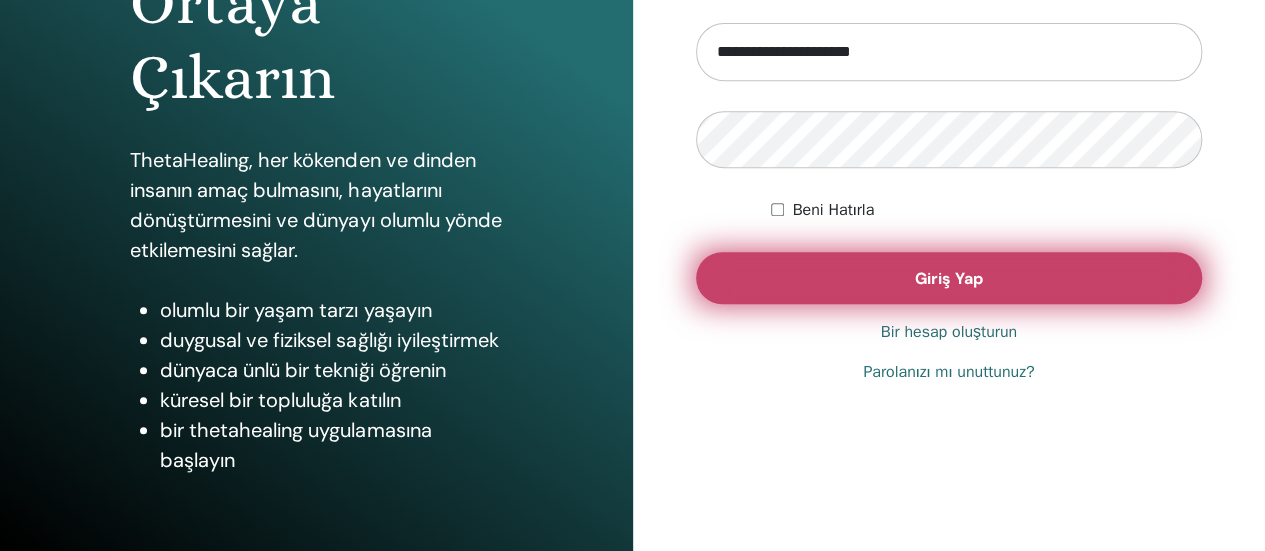 click on "Giriş Yap" at bounding box center [949, 278] 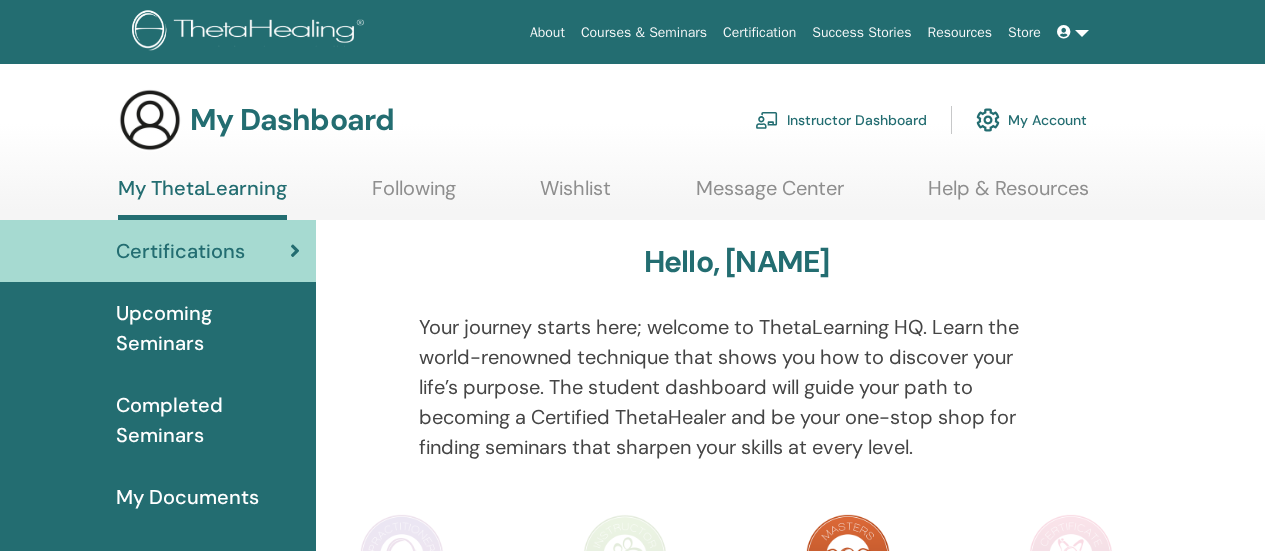 scroll, scrollTop: 0, scrollLeft: 0, axis: both 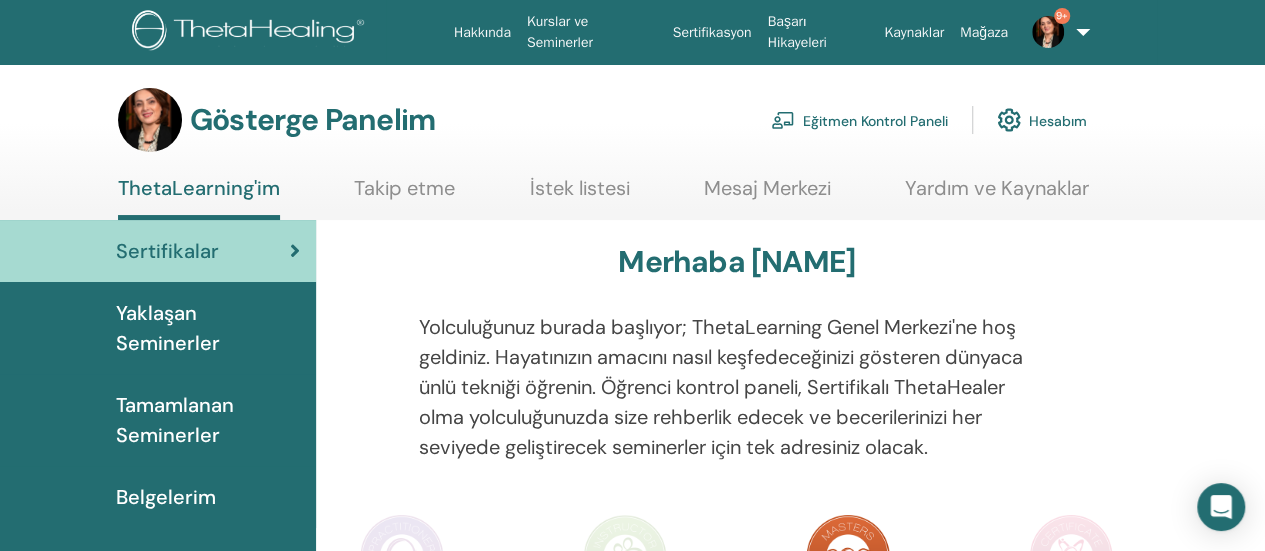 click on "Eğitmen Kontrol Paneli" at bounding box center [875, 121] 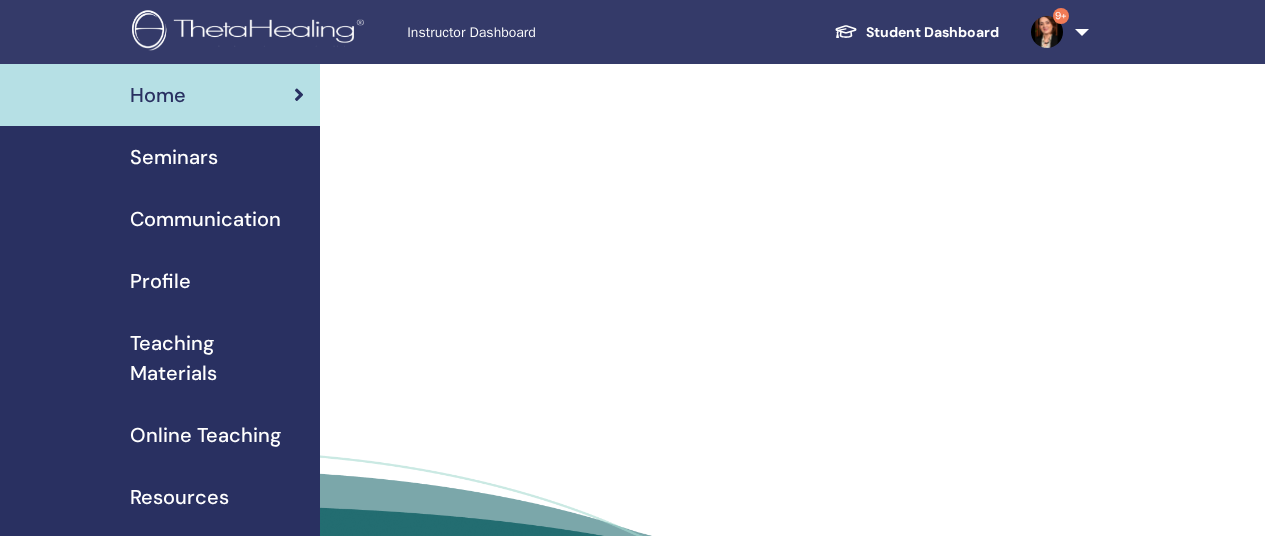 scroll, scrollTop: 0, scrollLeft: 0, axis: both 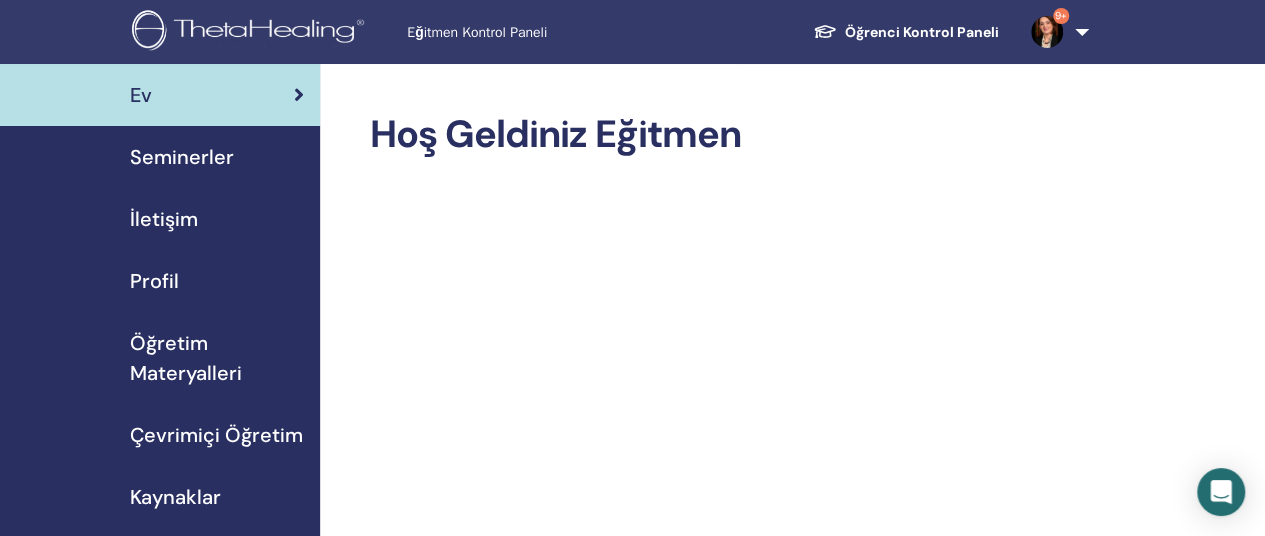 click on "Seminerler" at bounding box center [182, 157] 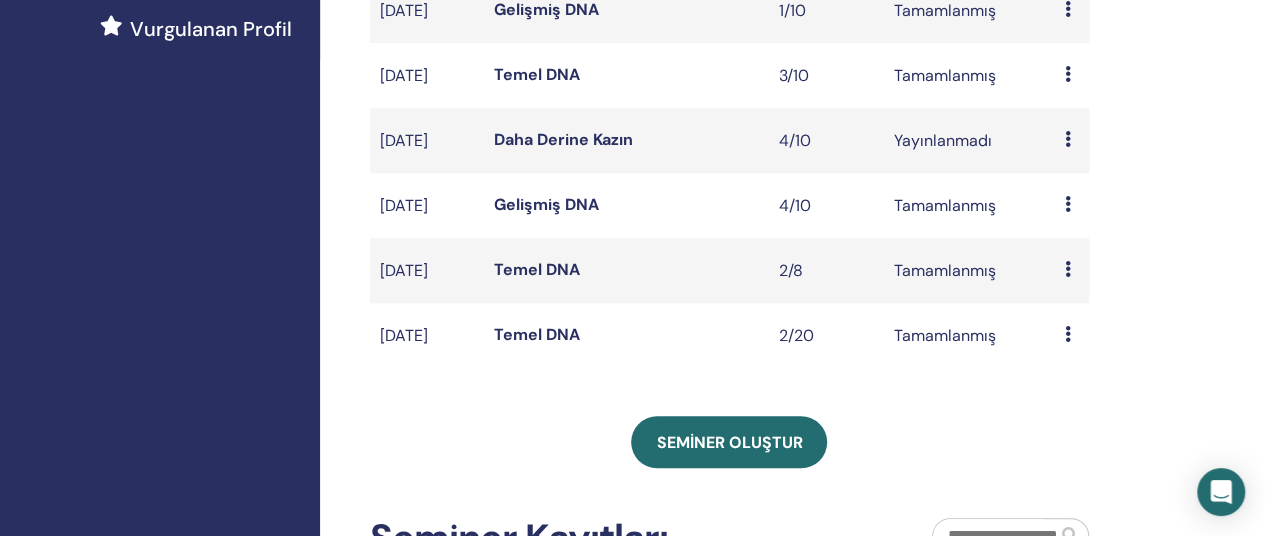 scroll, scrollTop: 600, scrollLeft: 0, axis: vertical 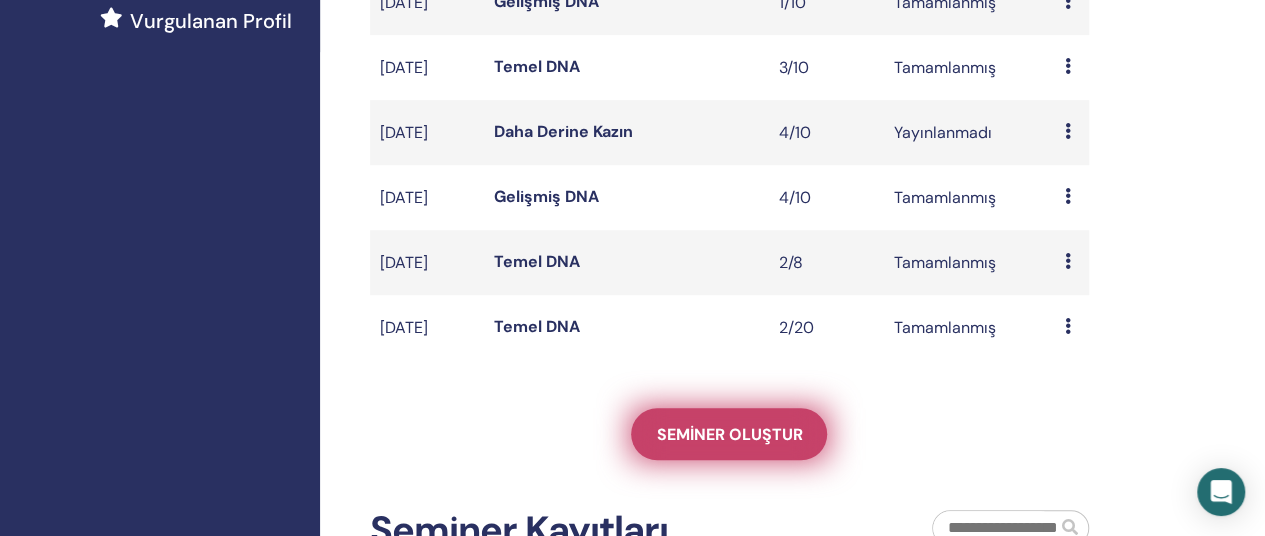 click on "Seminer oluştur" at bounding box center (729, 434) 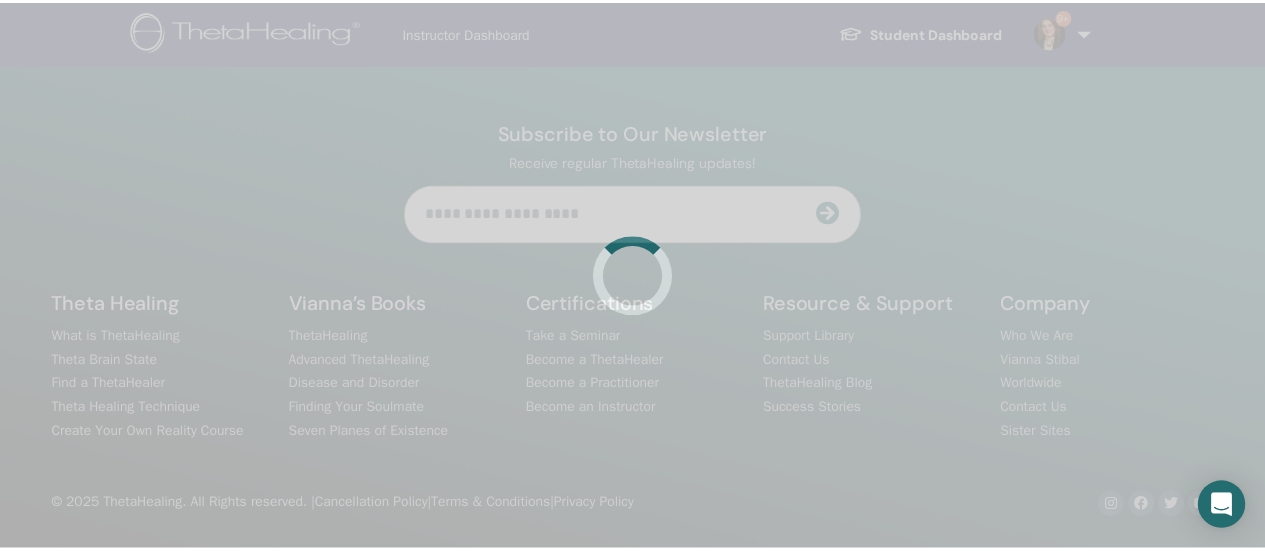 scroll, scrollTop: 0, scrollLeft: 0, axis: both 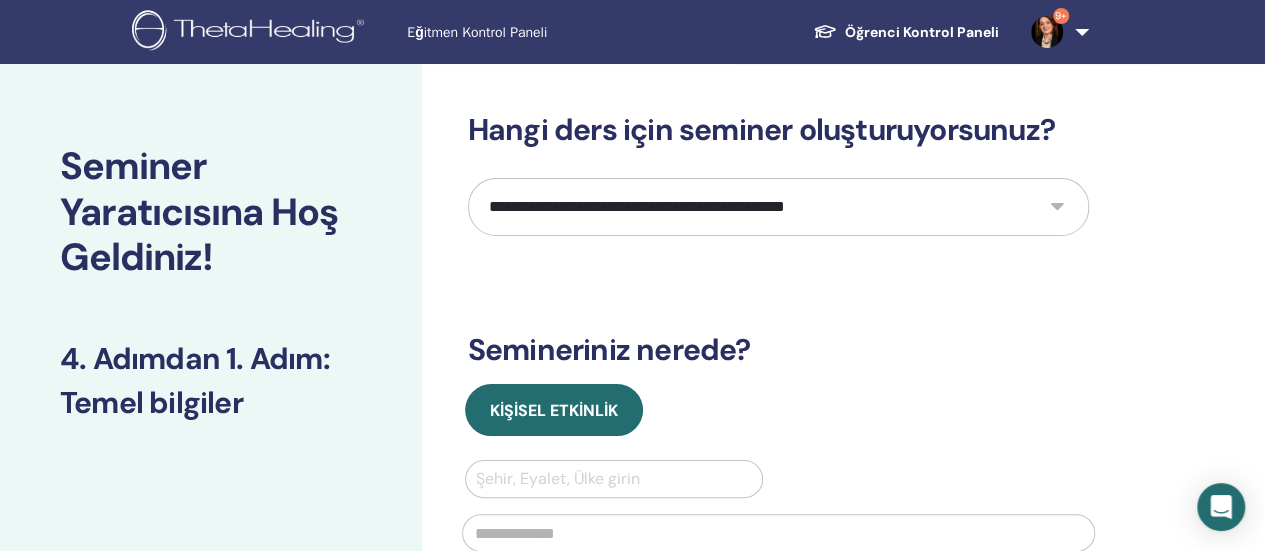 click on "**********" at bounding box center (778, 207) 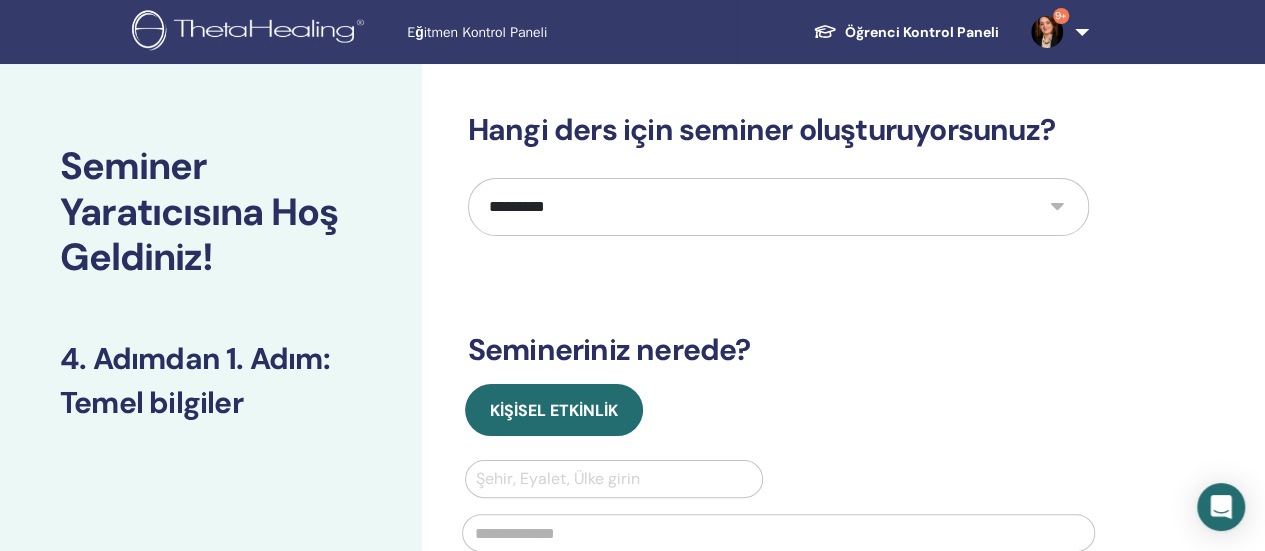 click on "**********" at bounding box center [778, 207] 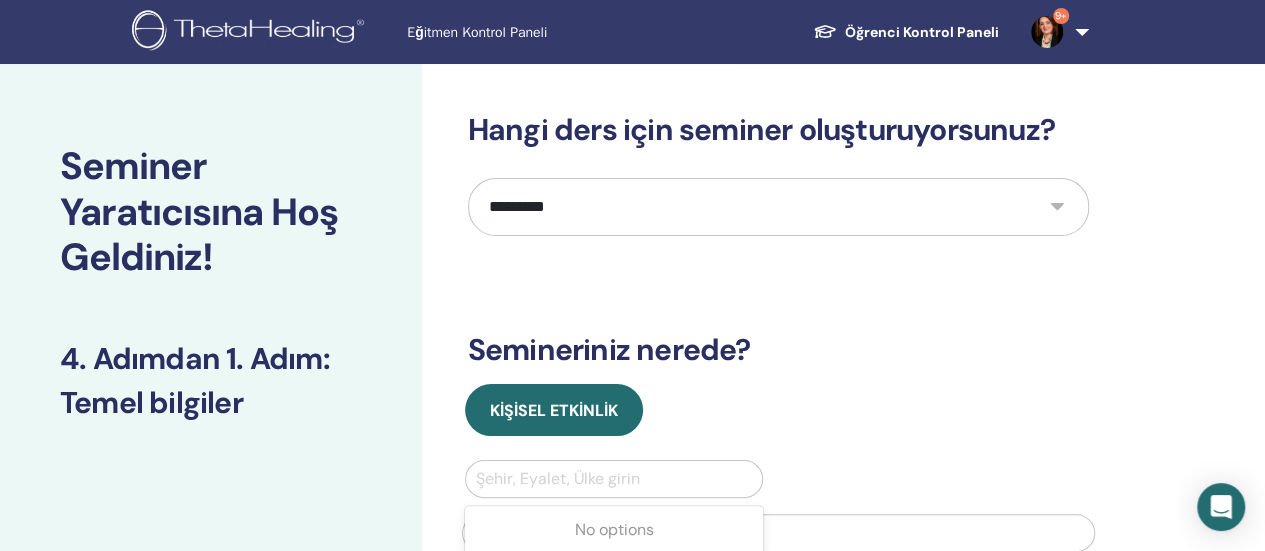 scroll, scrollTop: 10, scrollLeft: 0, axis: vertical 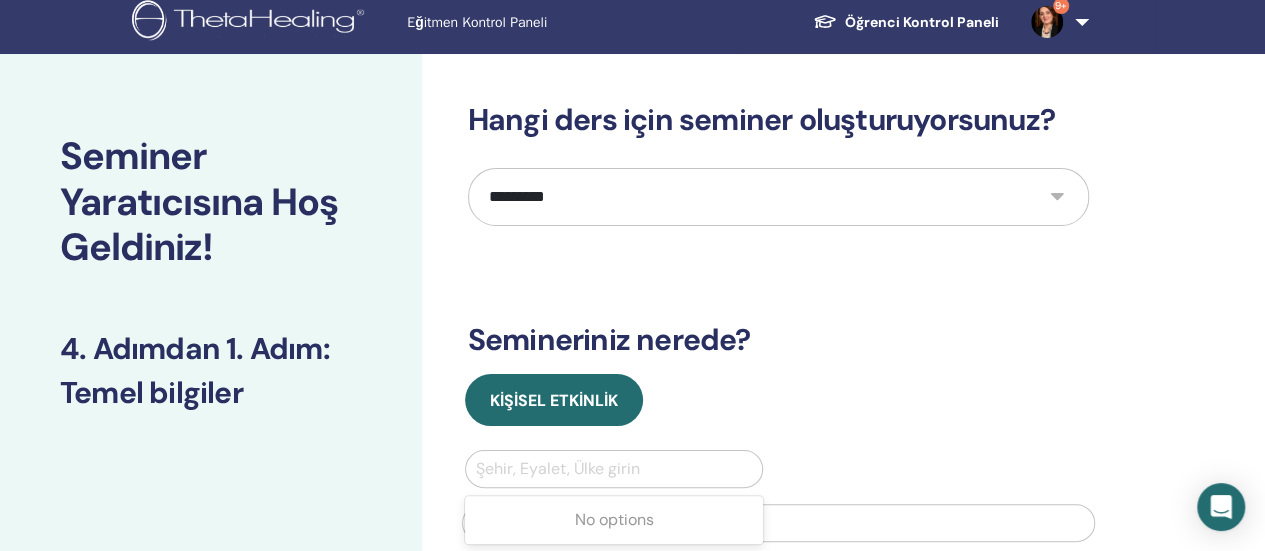 click at bounding box center [614, 469] 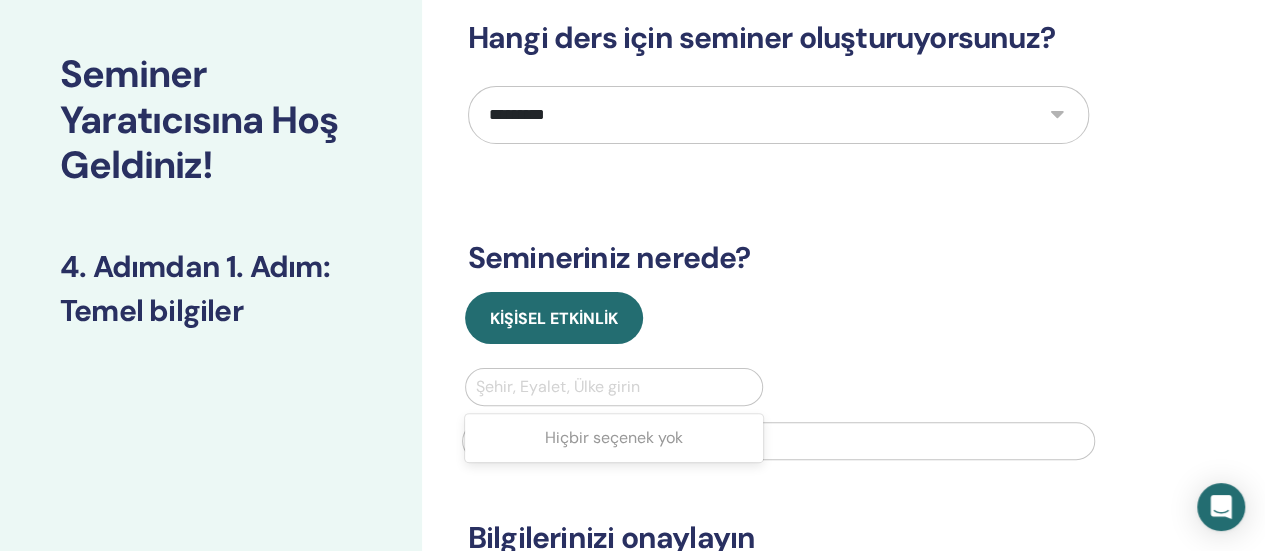 scroll, scrollTop: 210, scrollLeft: 0, axis: vertical 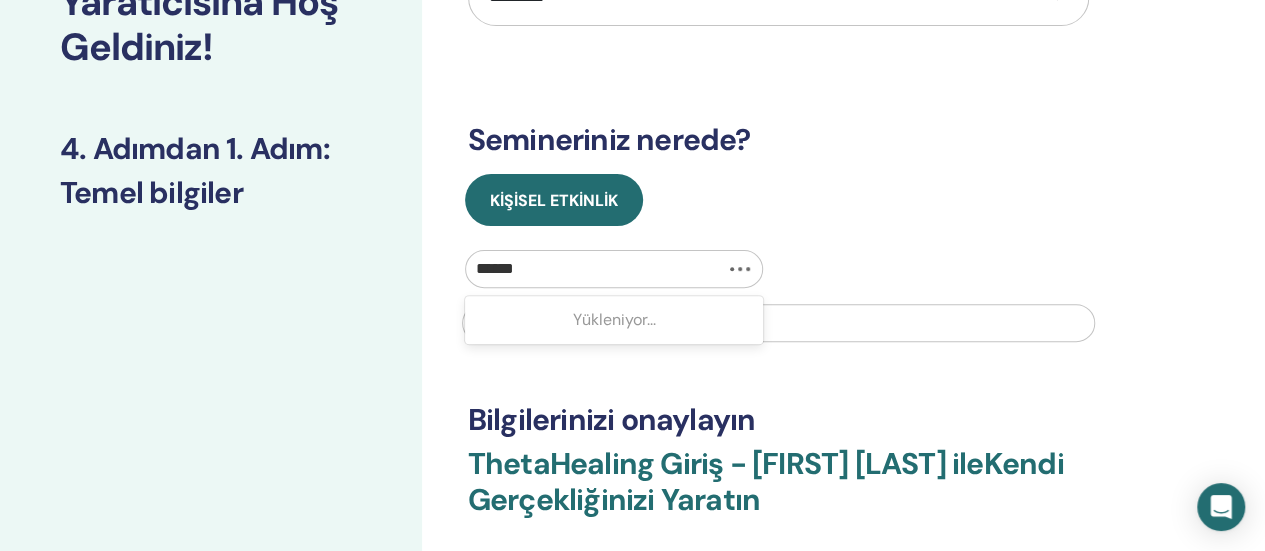 type on "*******" 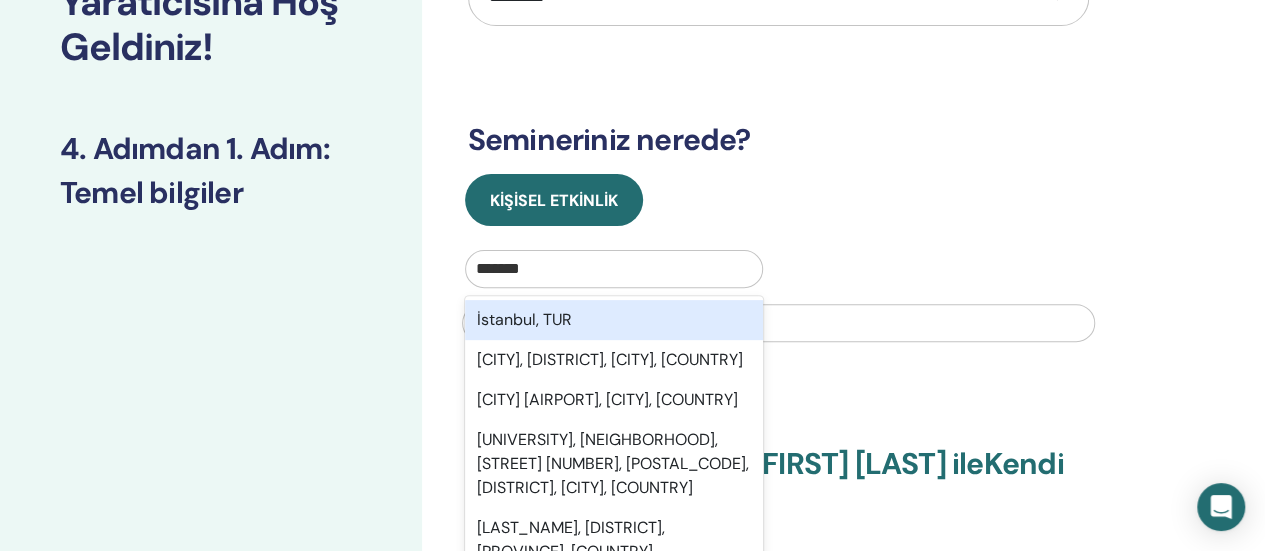 click on "İstanbul, TUR" at bounding box center (614, 320) 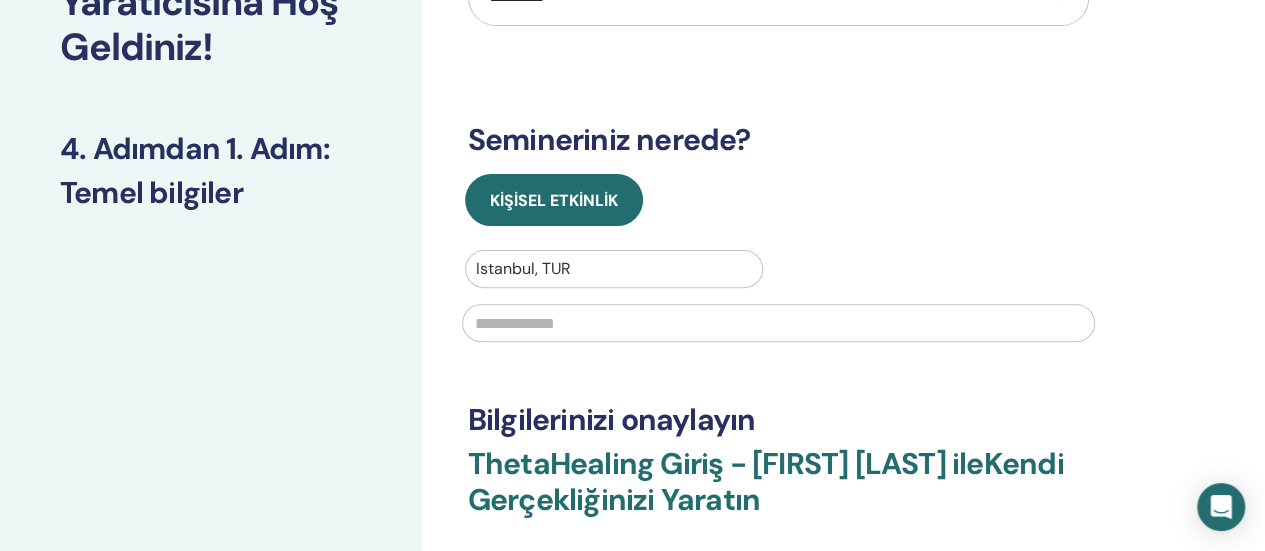 type 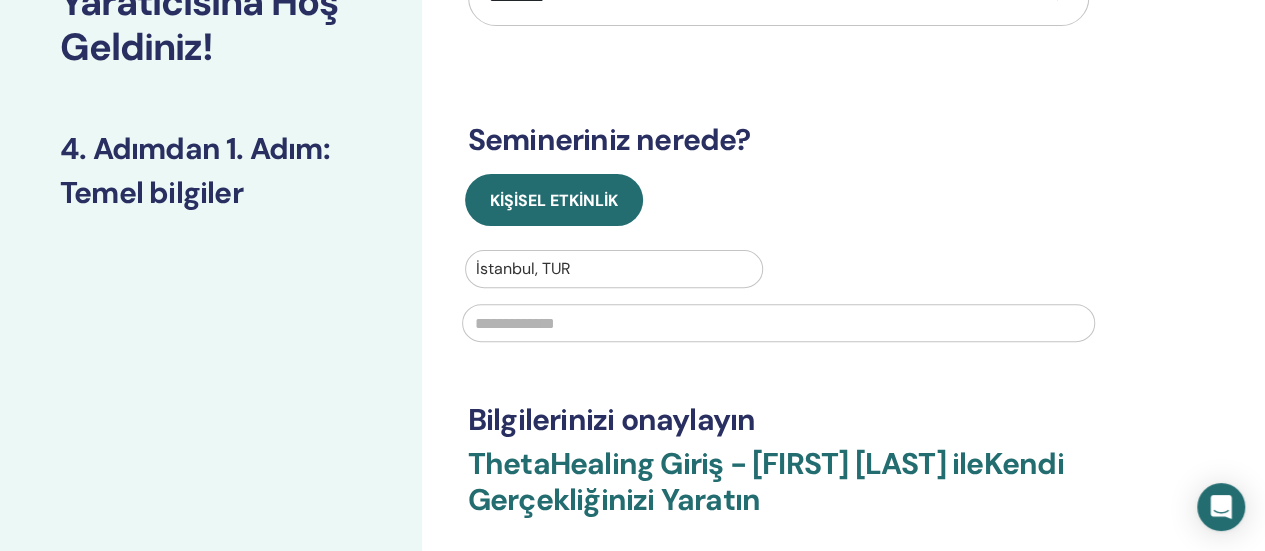 click at bounding box center (778, 323) 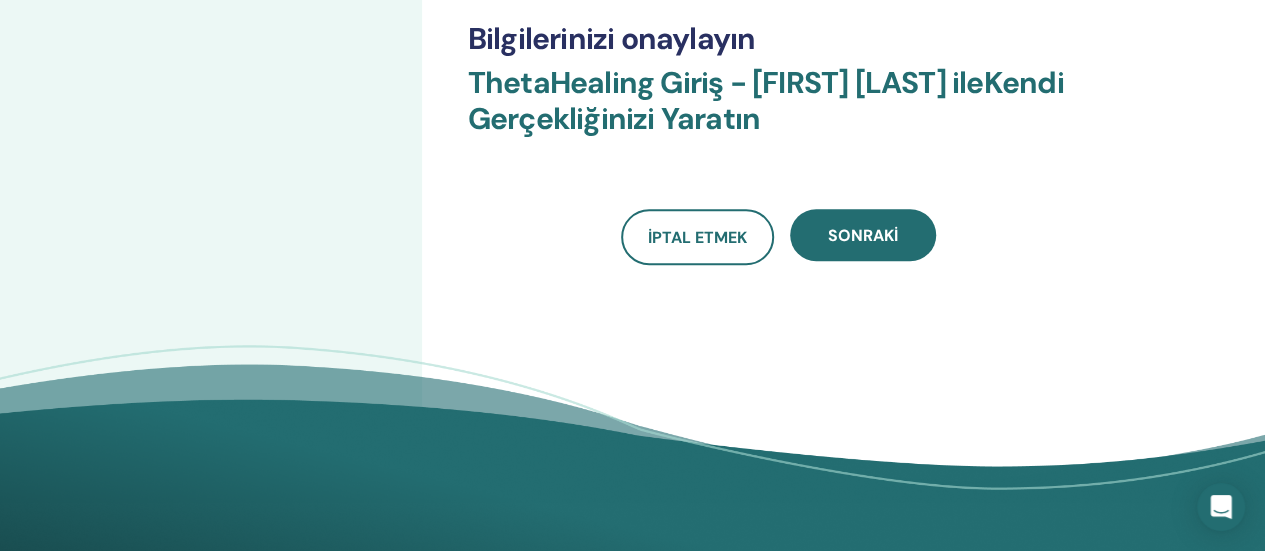 scroll, scrollTop: 610, scrollLeft: 0, axis: vertical 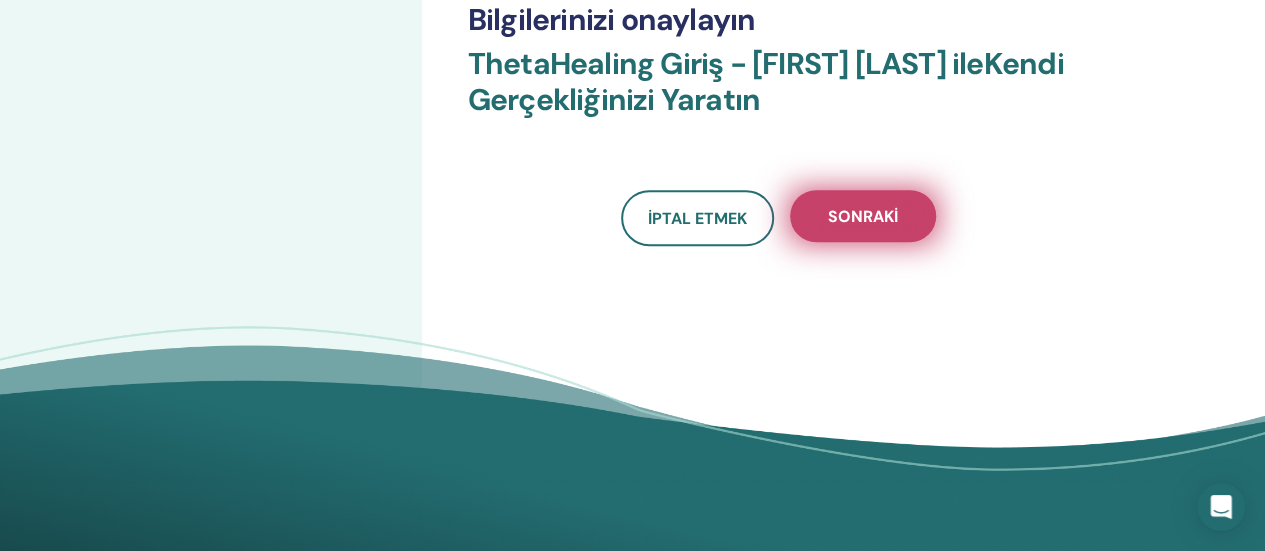 type on "**********" 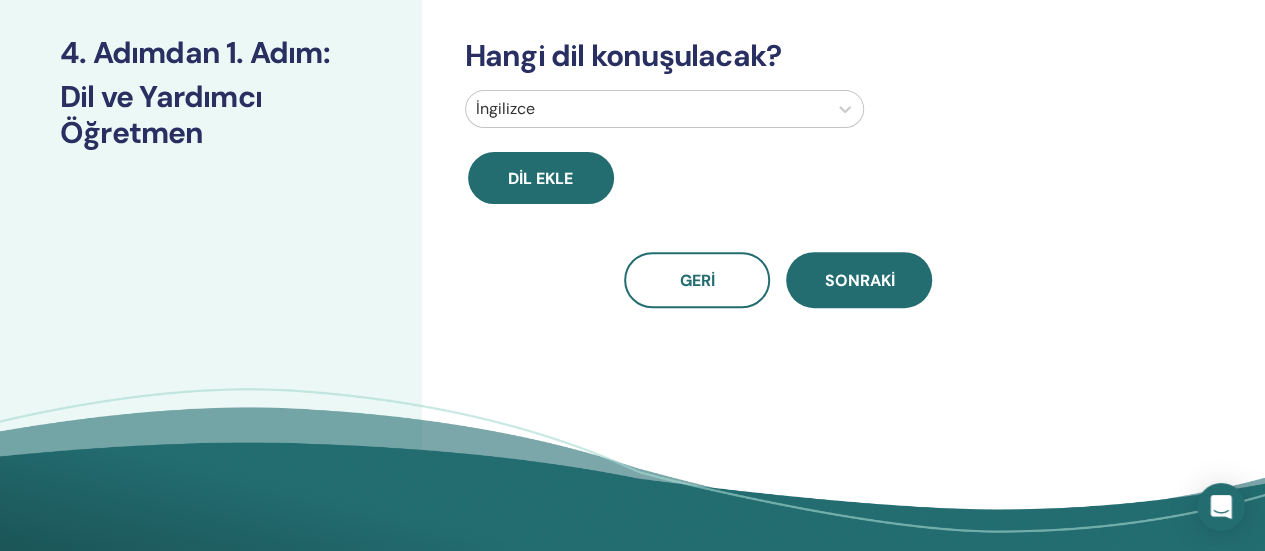 scroll, scrollTop: 110, scrollLeft: 0, axis: vertical 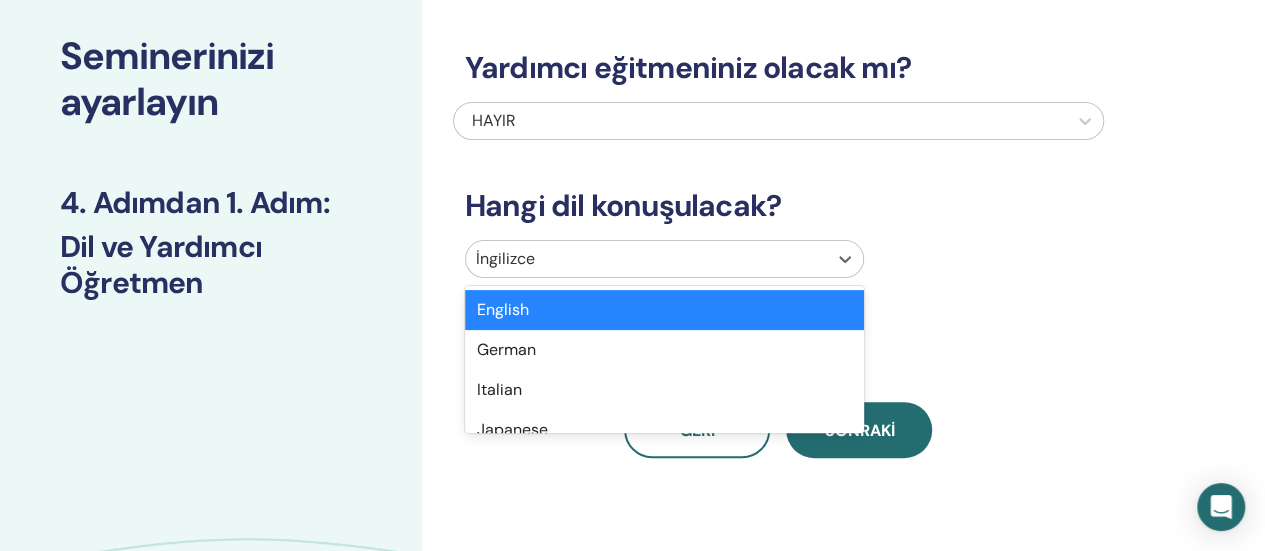 click at bounding box center (646, 259) 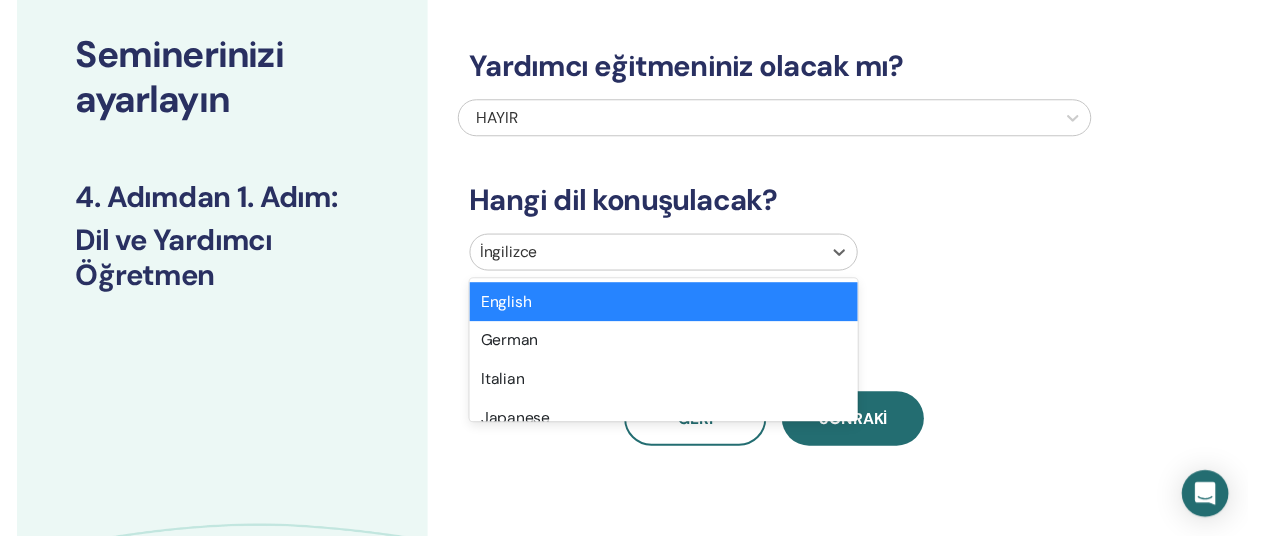 scroll, scrollTop: 153, scrollLeft: 0, axis: vertical 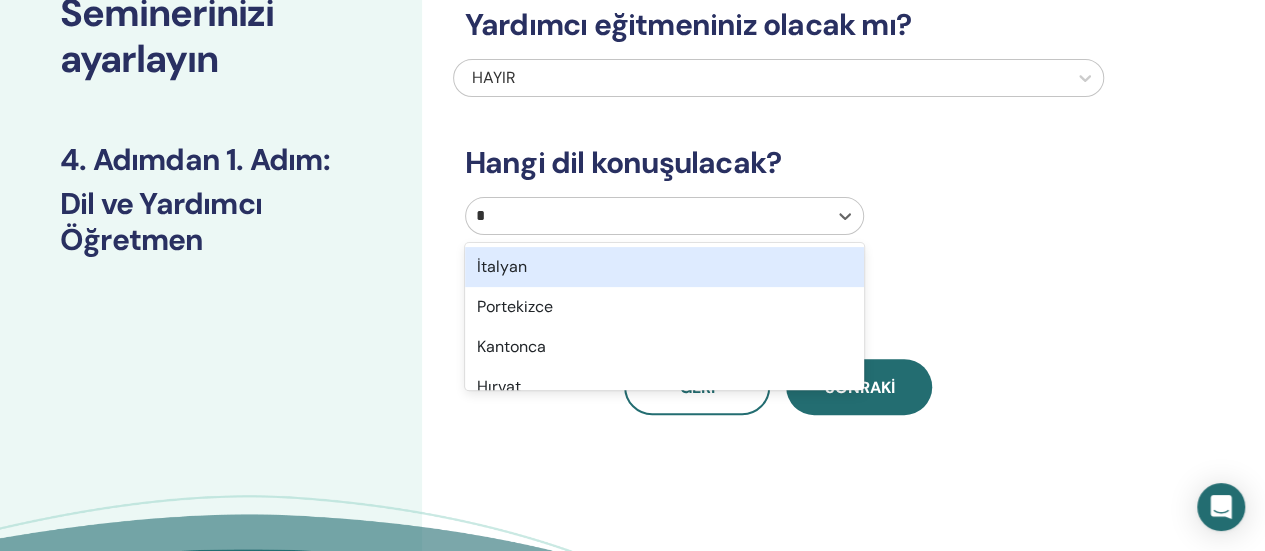 type on "**" 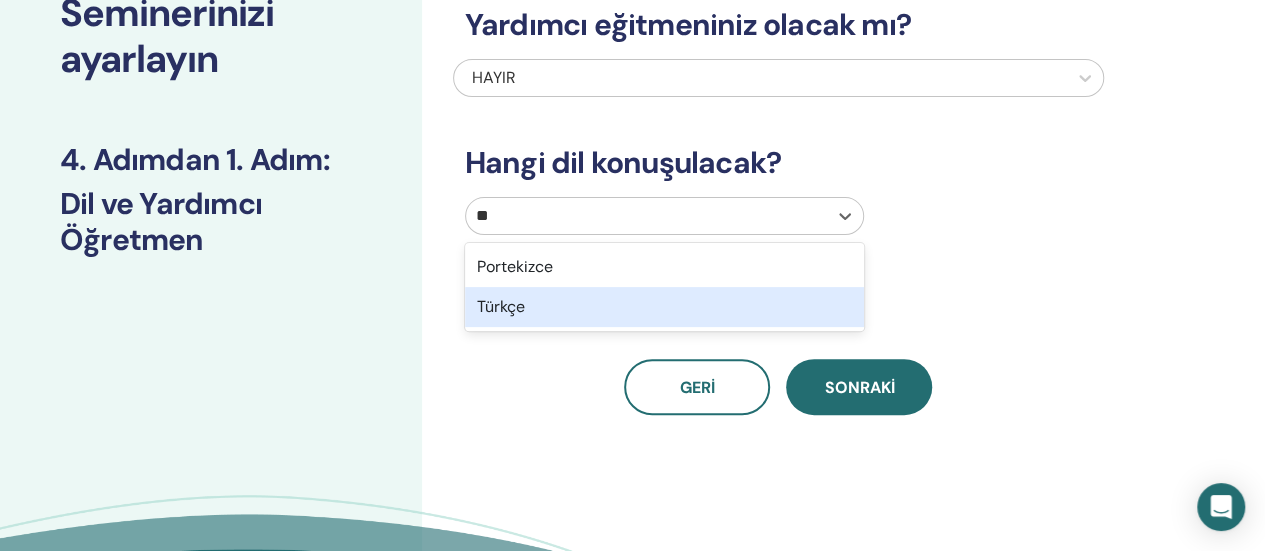 click on "Türkçe" at bounding box center (664, 307) 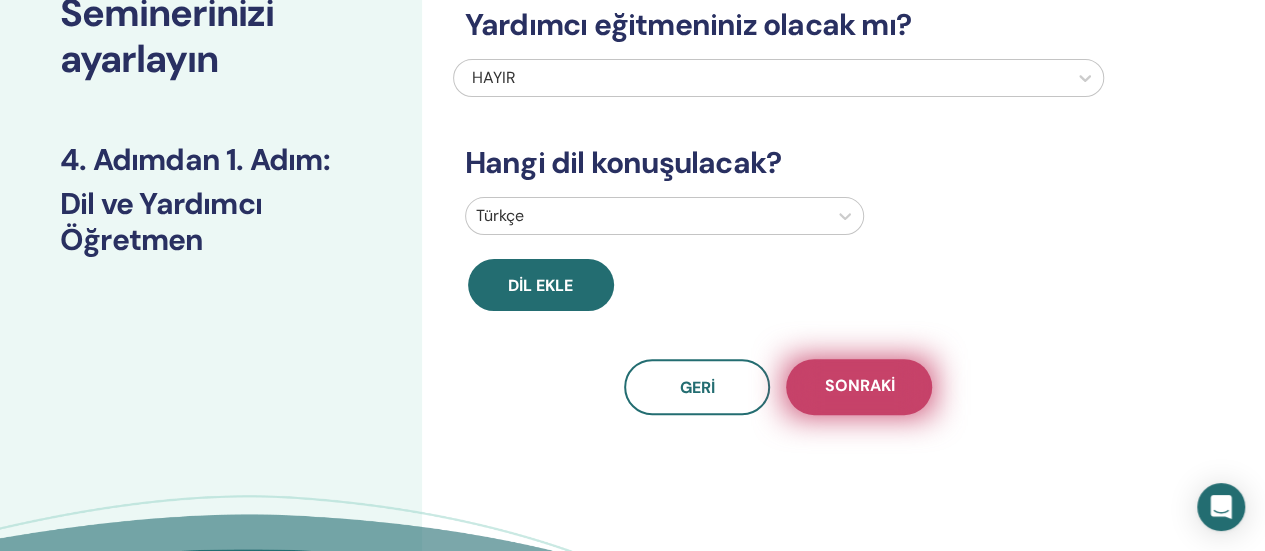click on "Sonraki" at bounding box center [859, 385] 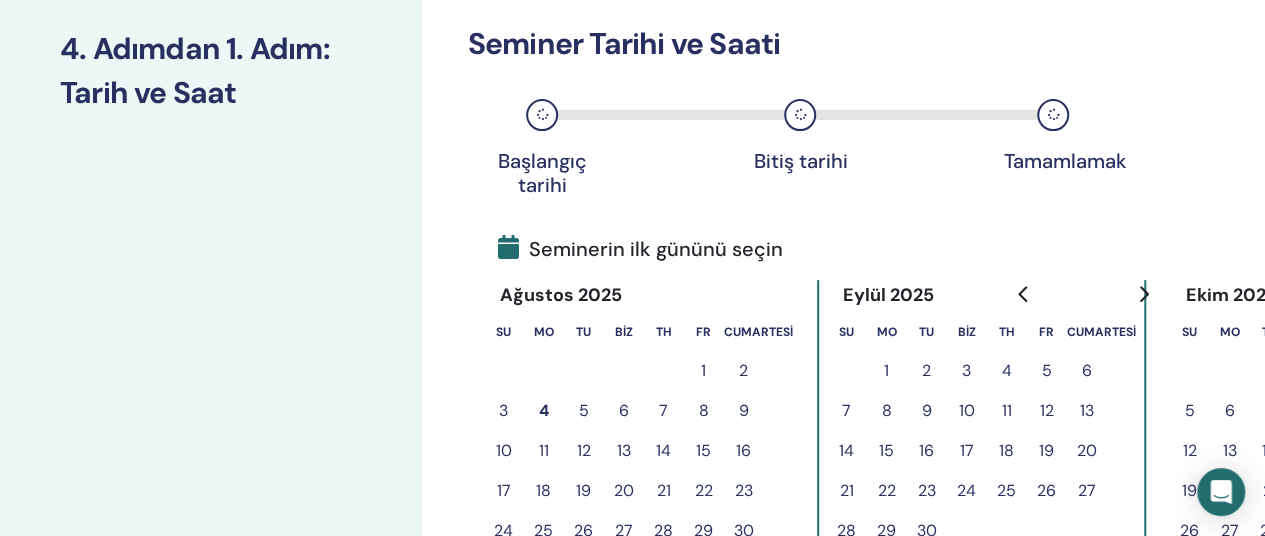 scroll, scrollTop: 353, scrollLeft: 0, axis: vertical 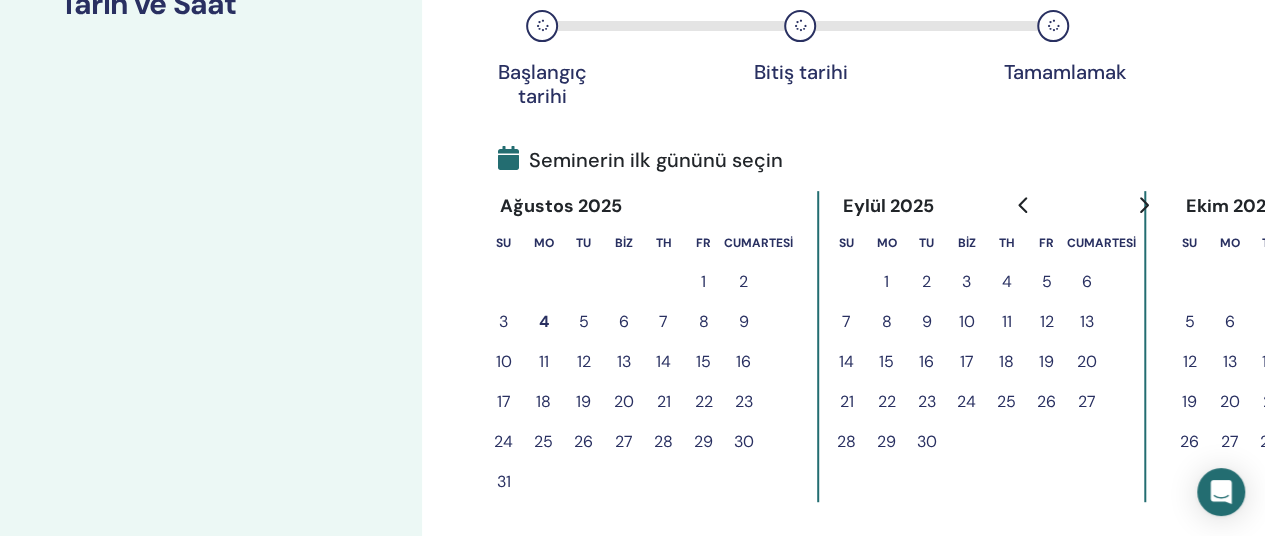 click on "4" at bounding box center [544, 321] 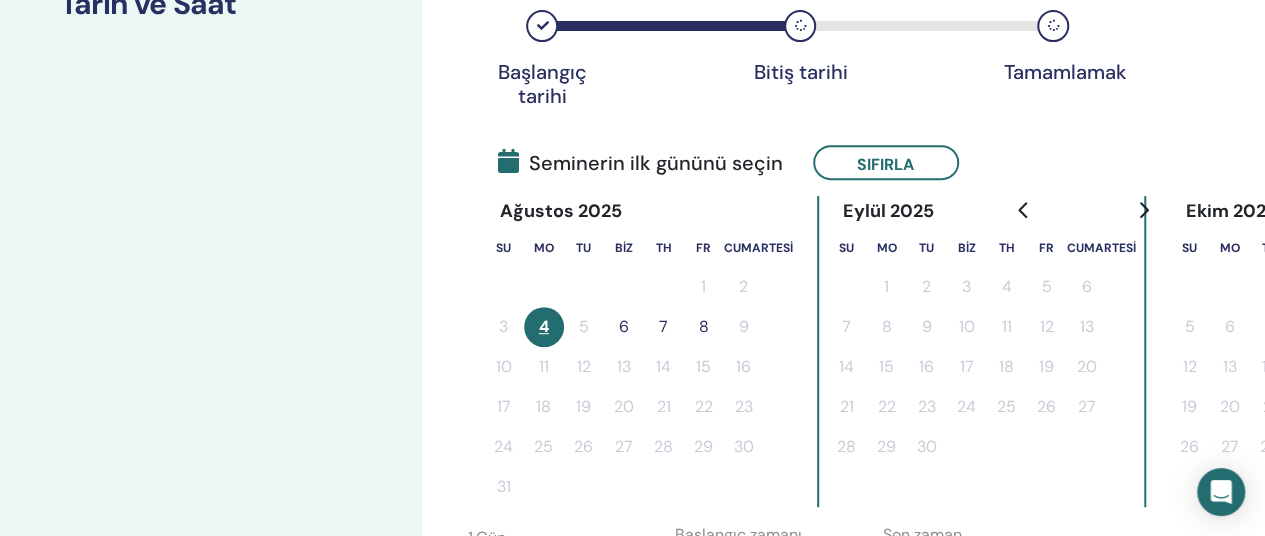 click on "6" at bounding box center (624, 326) 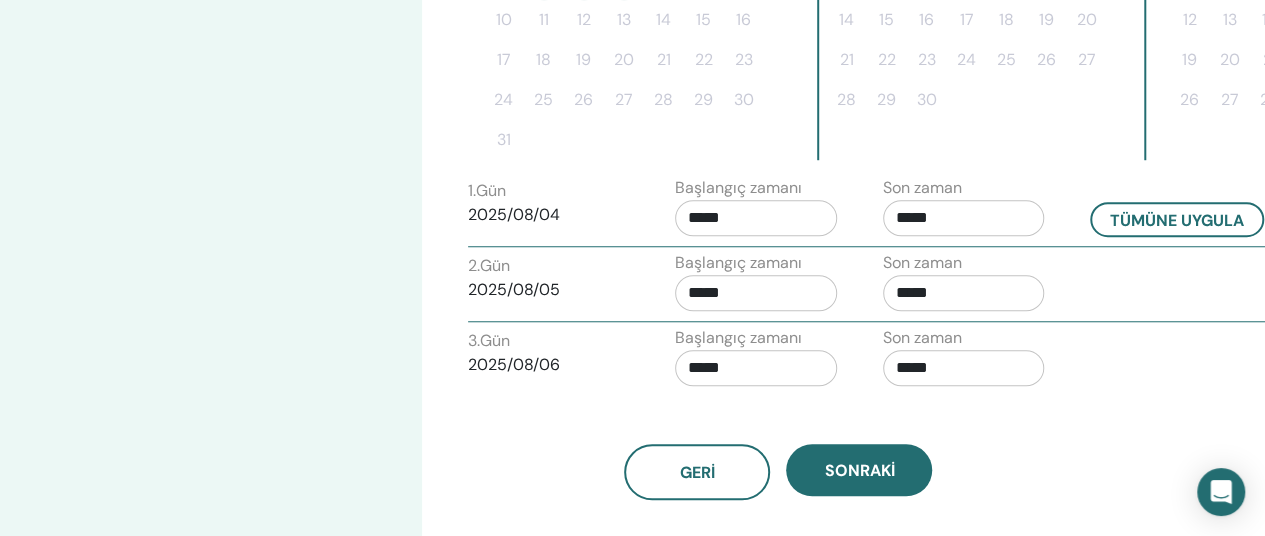 scroll, scrollTop: 753, scrollLeft: 0, axis: vertical 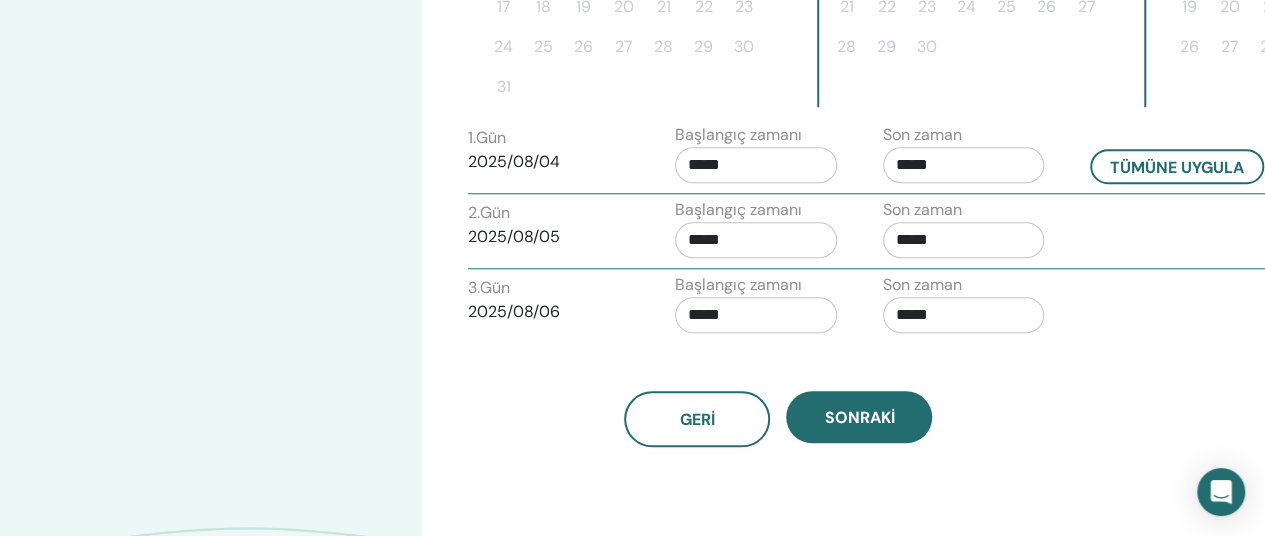 click on "*****" at bounding box center [756, 165] 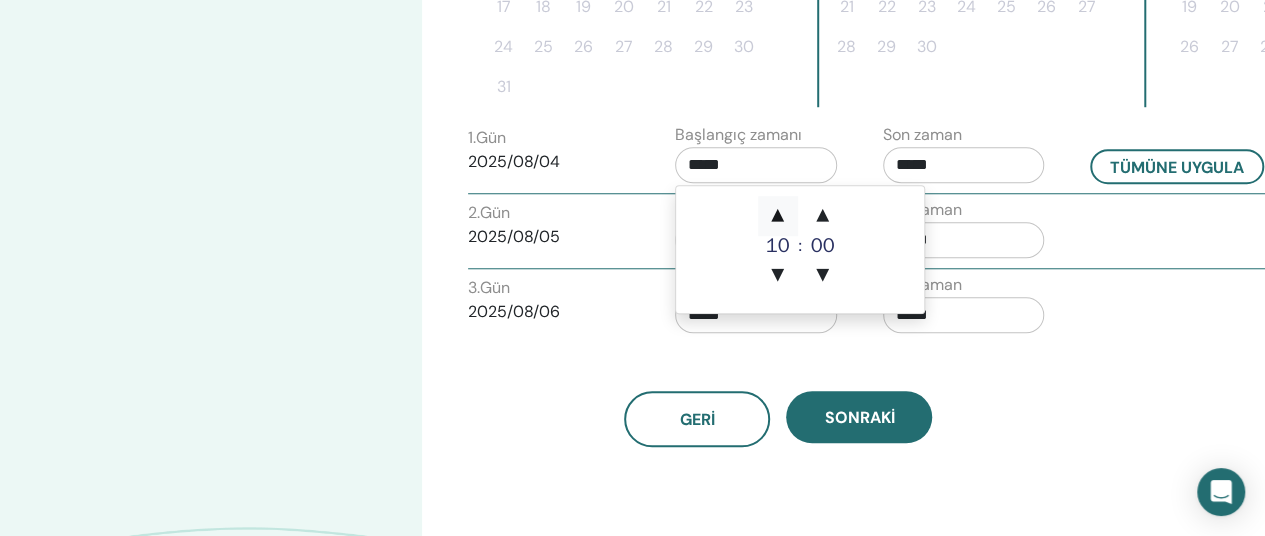 click on "▲" at bounding box center (778, 216) 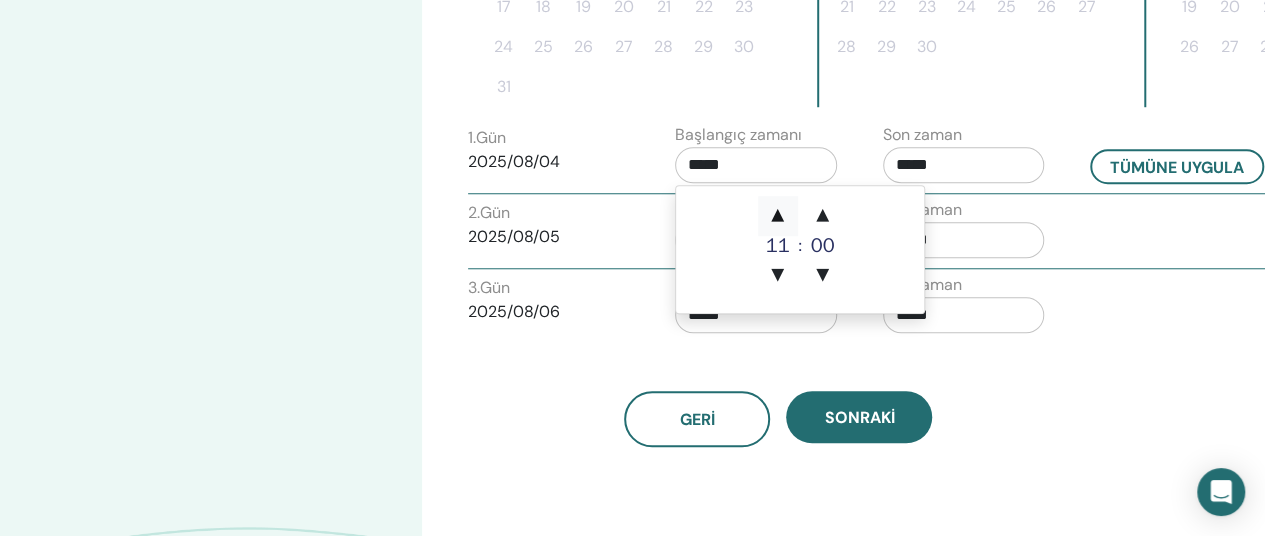 click on "▲" at bounding box center [778, 216] 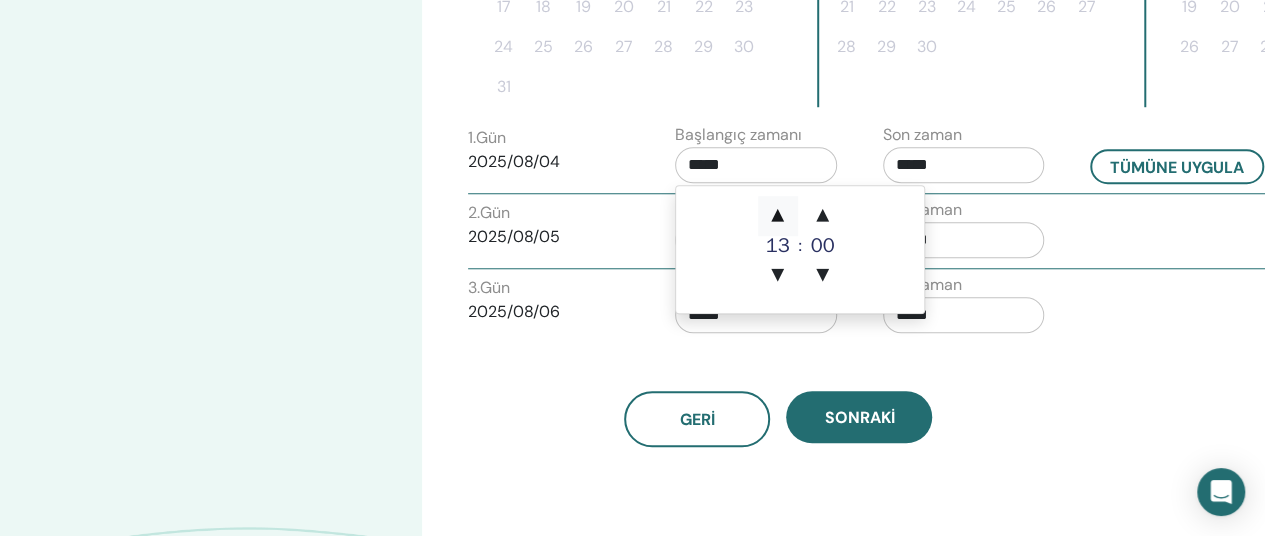 click on "▲" at bounding box center (778, 216) 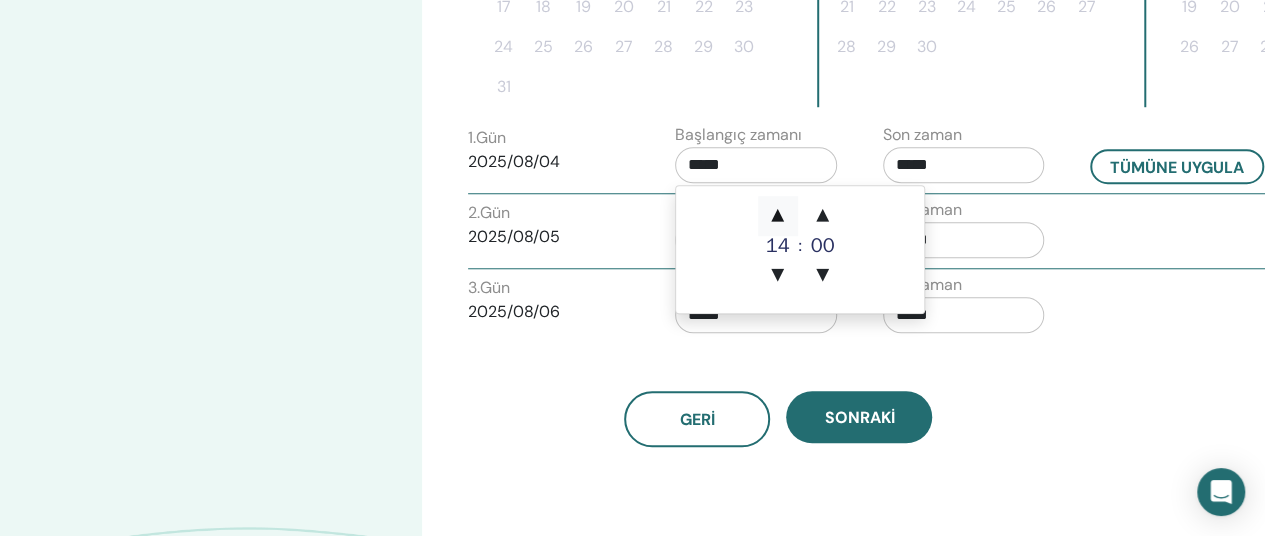 click on "▲" at bounding box center (778, 216) 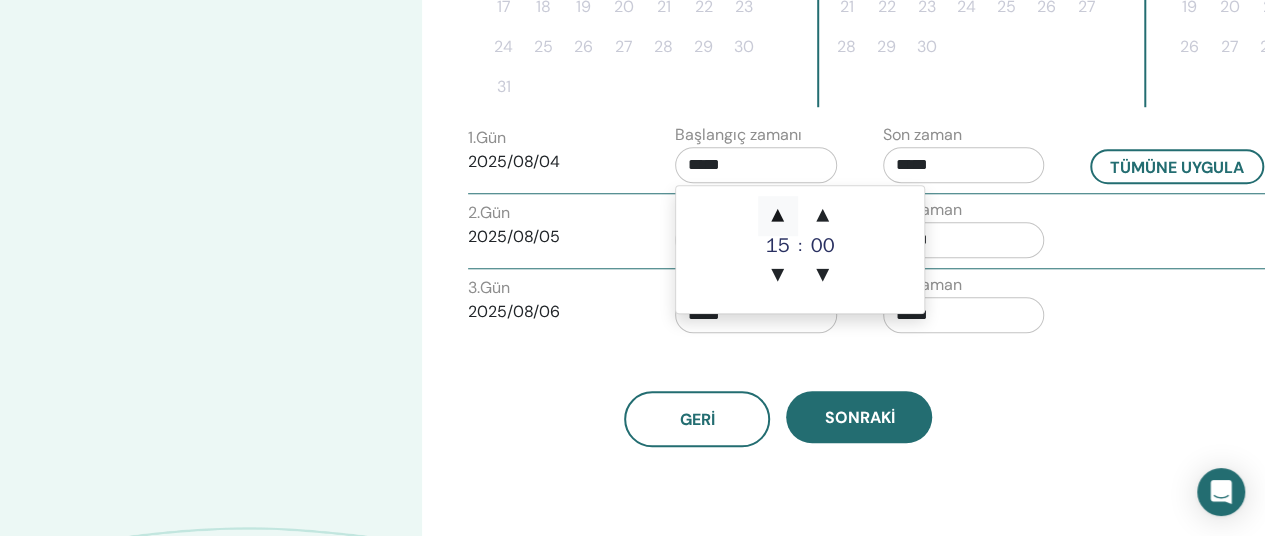 click on "▲" at bounding box center (778, 216) 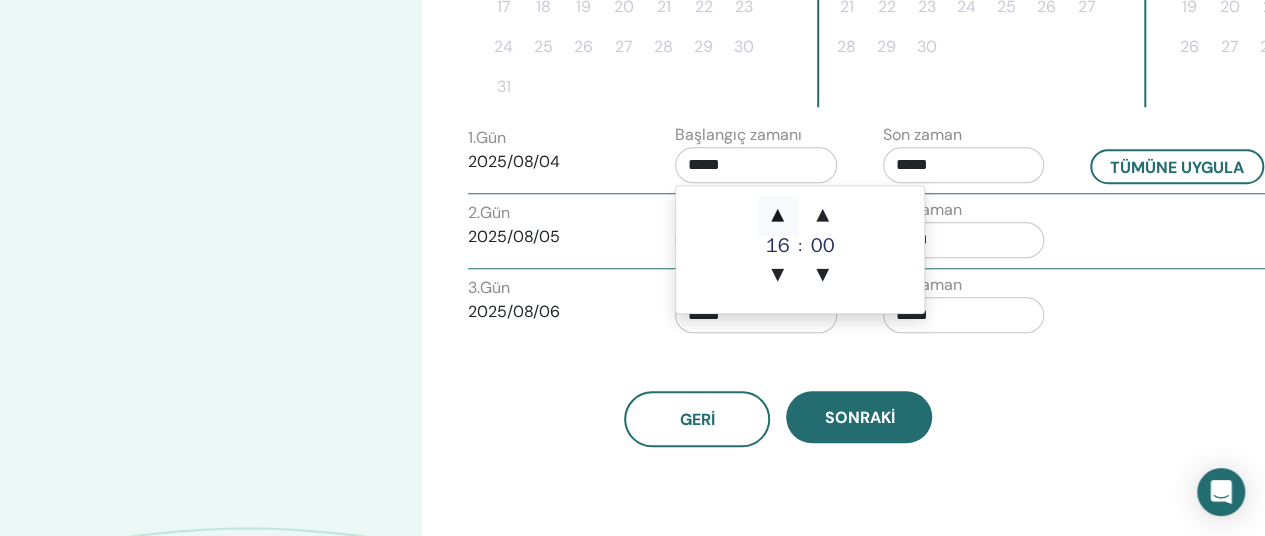 click on "▲" at bounding box center (778, 216) 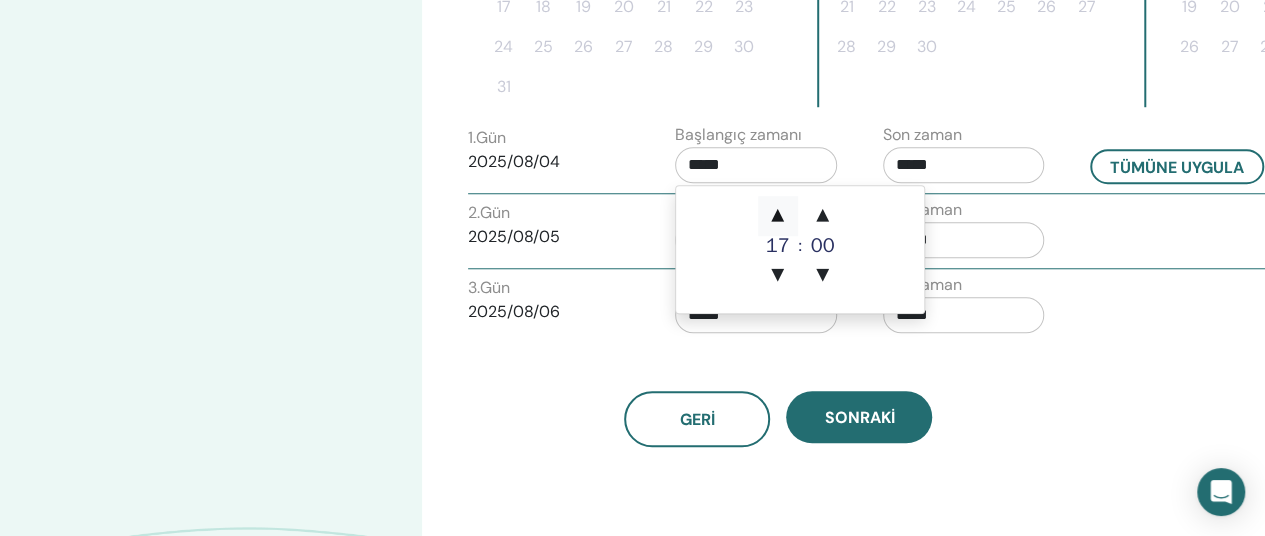 click on "▲" at bounding box center [778, 216] 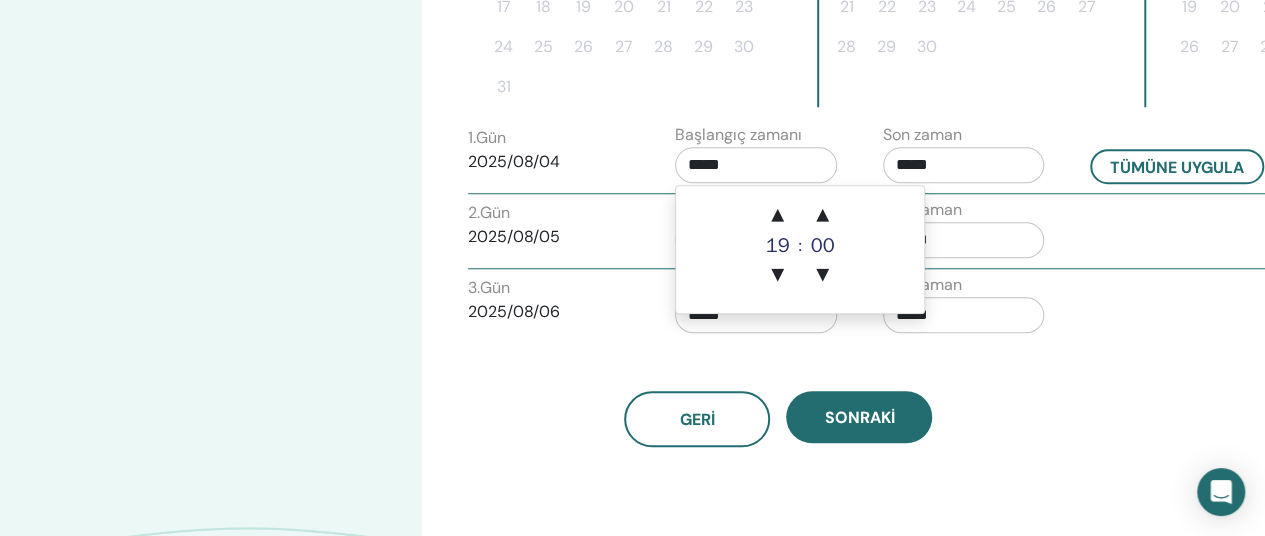 click on "19" at bounding box center (778, 245) 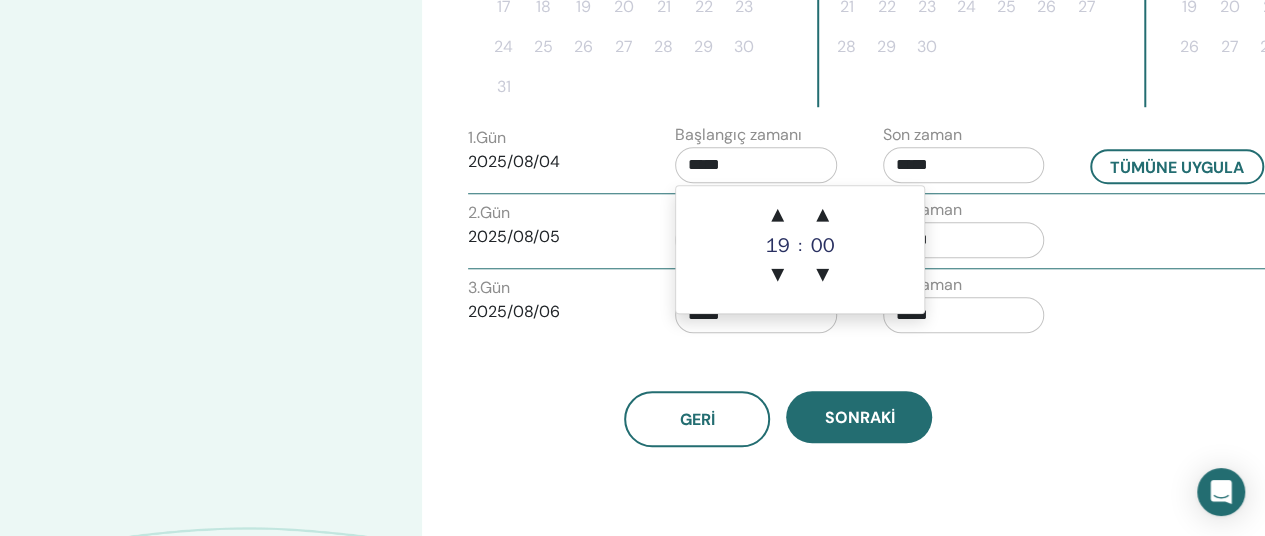click on "*****" at bounding box center [964, 165] 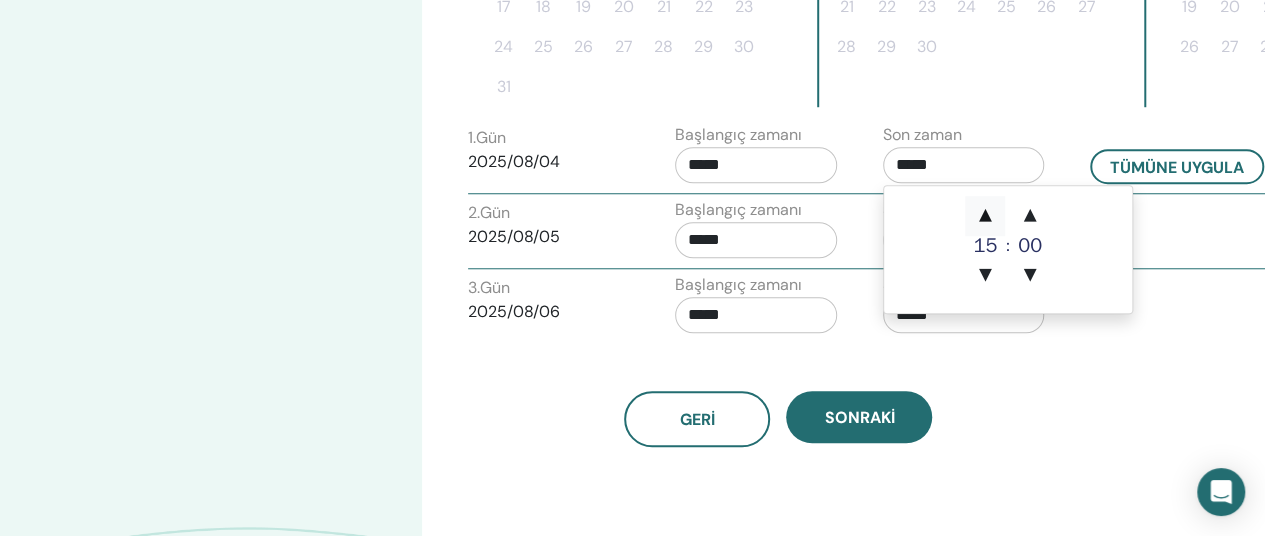 click on "▲" at bounding box center [985, 216] 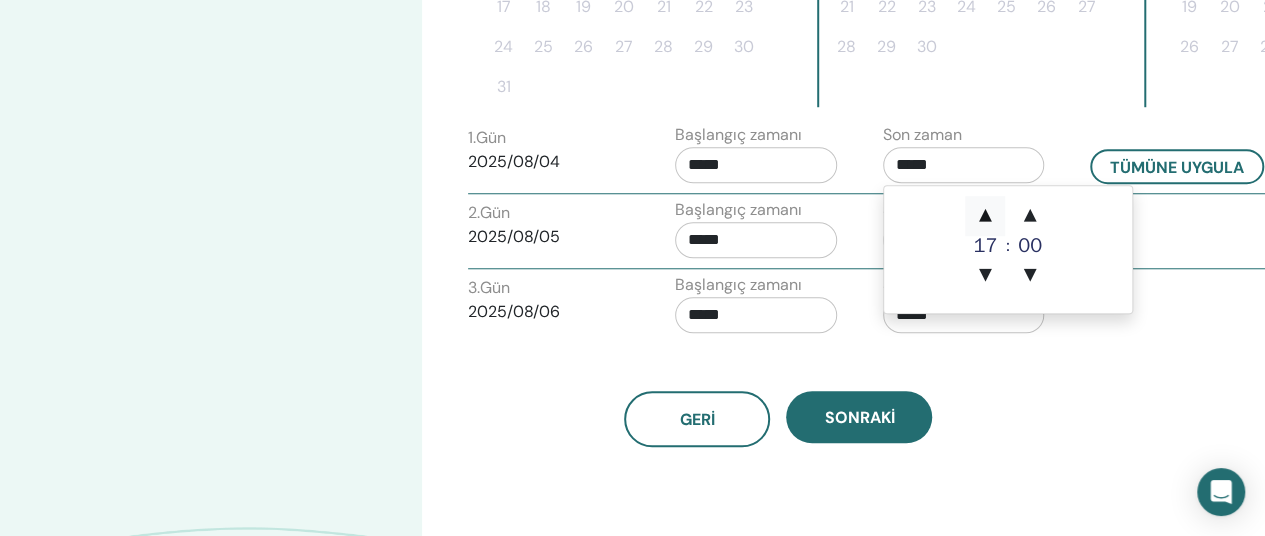 click on "▲" at bounding box center [985, 216] 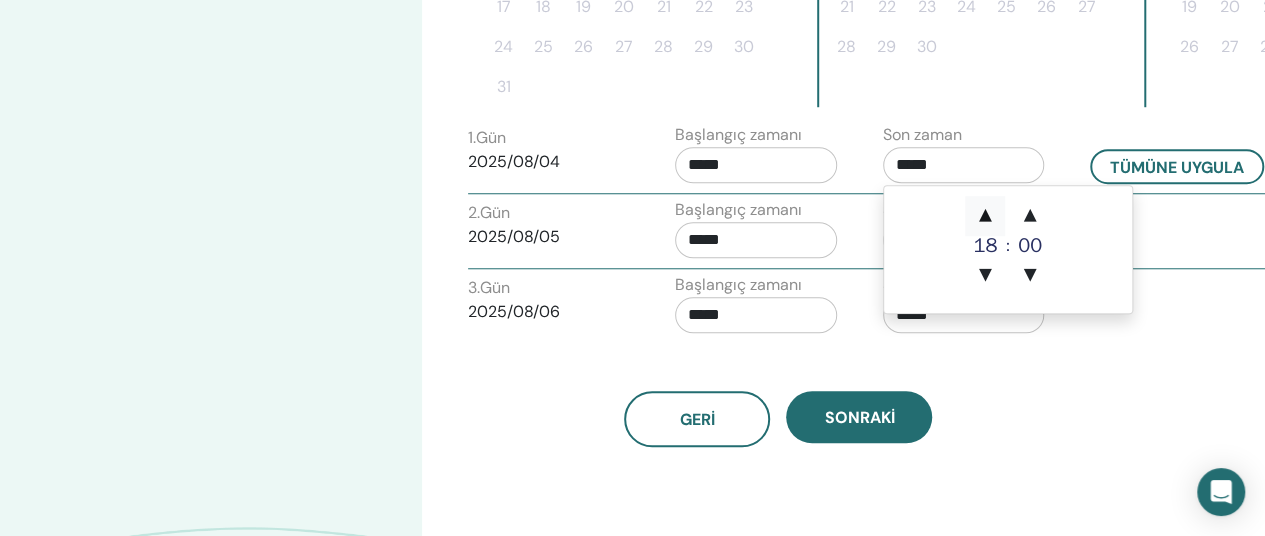 click on "▲" at bounding box center (985, 216) 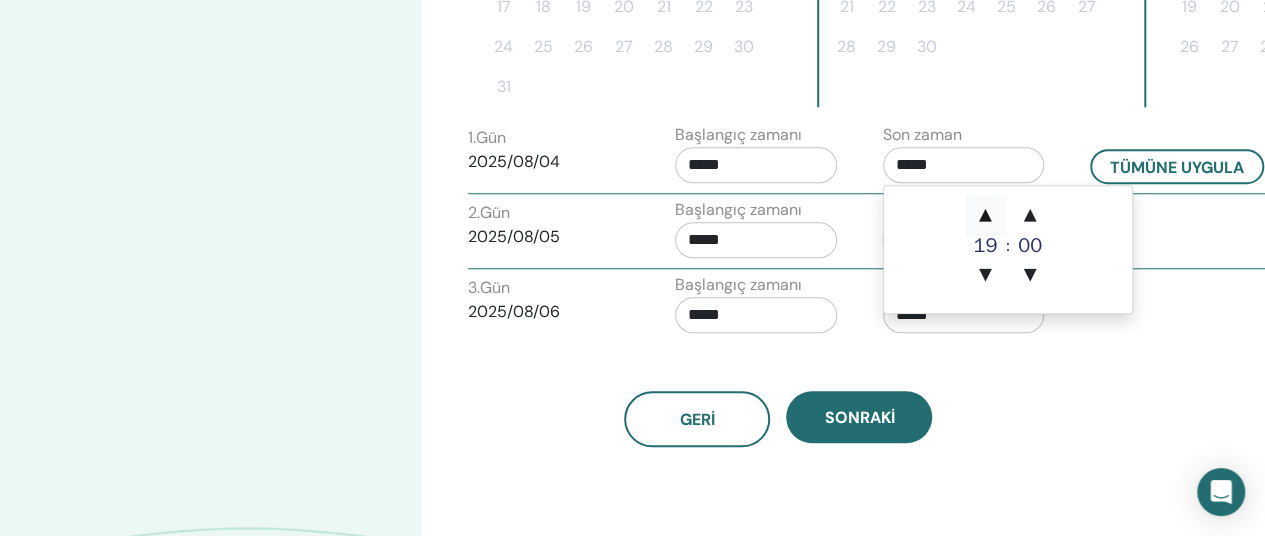 click on "▲" at bounding box center [985, 216] 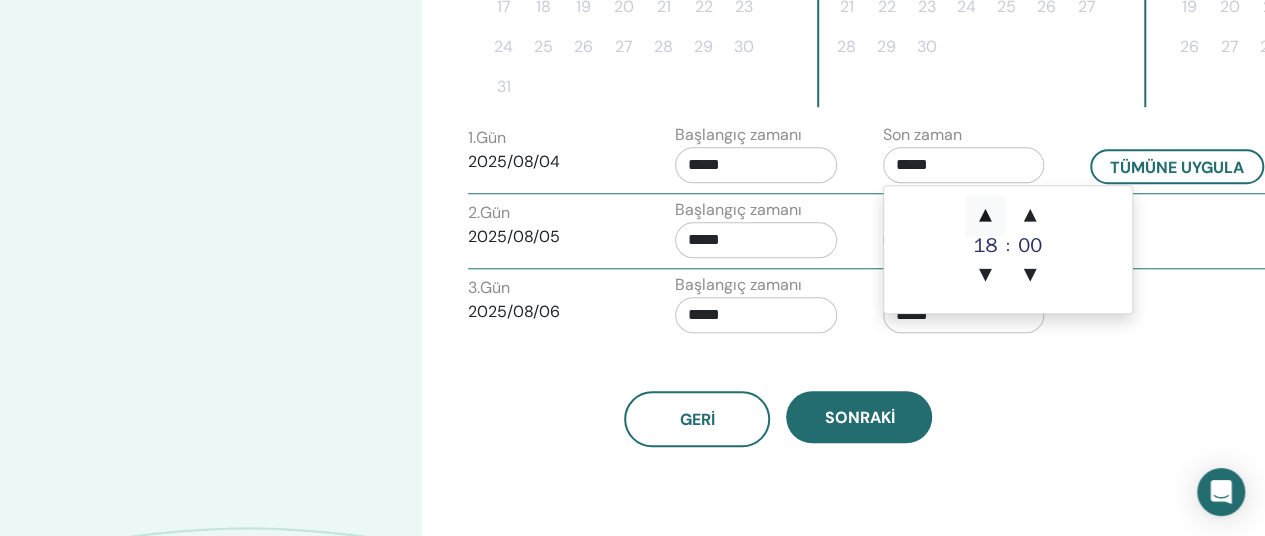 click on "▲" at bounding box center [985, 216] 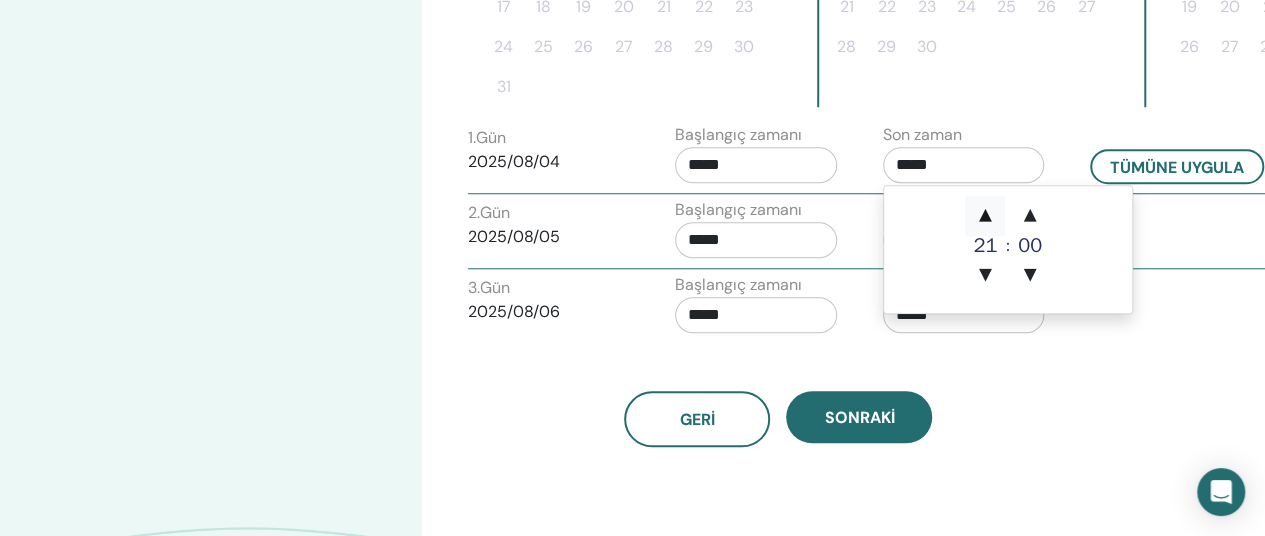 click on "▲" at bounding box center [985, 216] 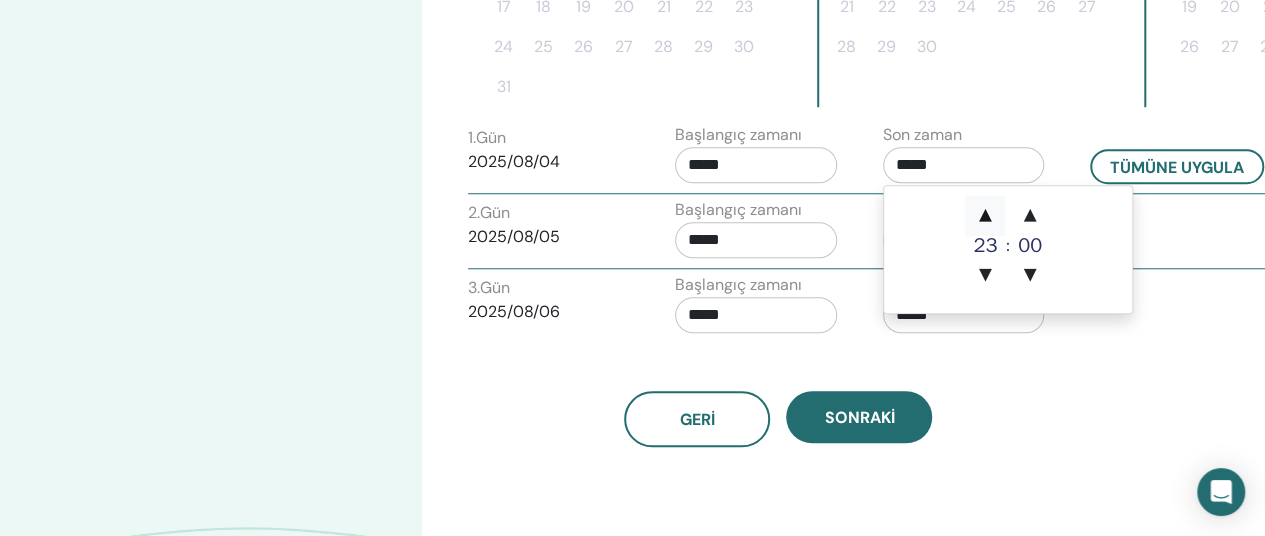 click on "▲" at bounding box center (985, 216) 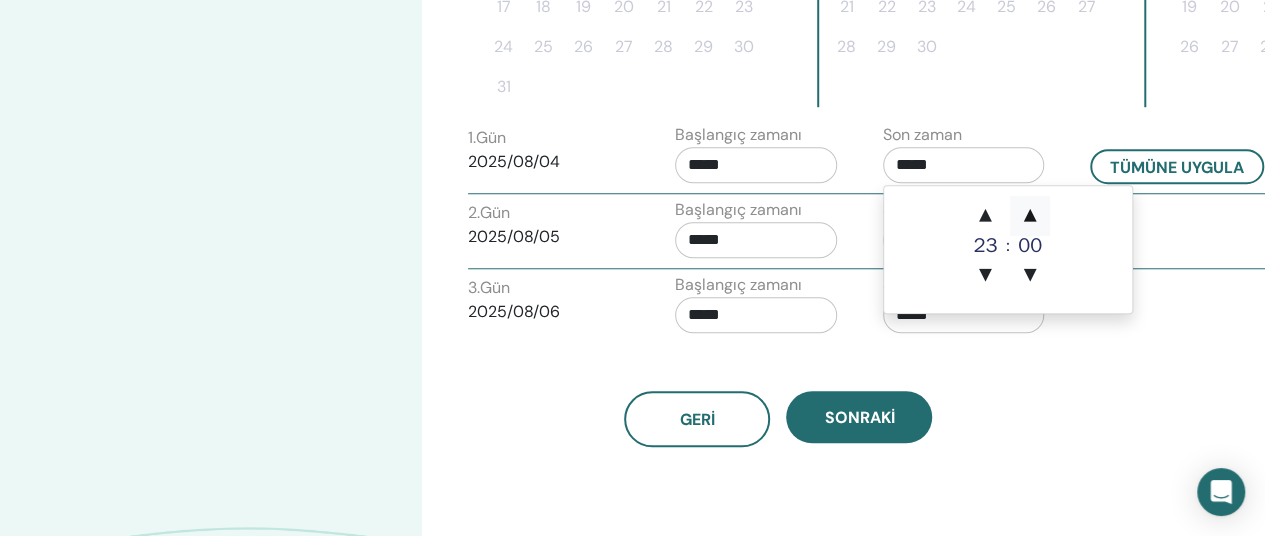 click on "▲" at bounding box center (1030, 216) 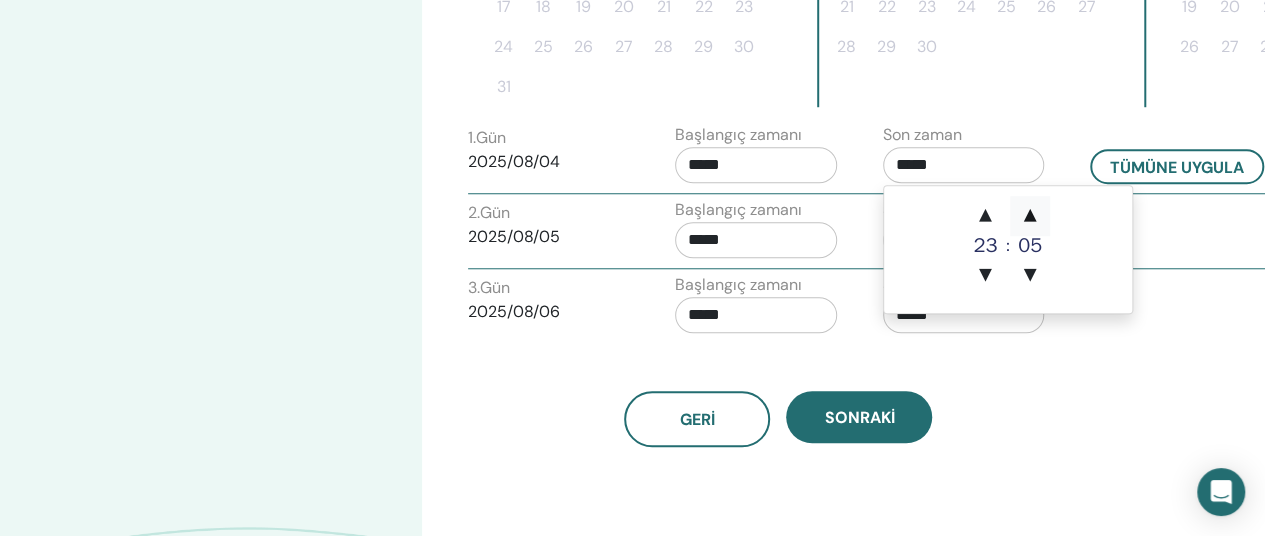 click on "▲" at bounding box center (1030, 216) 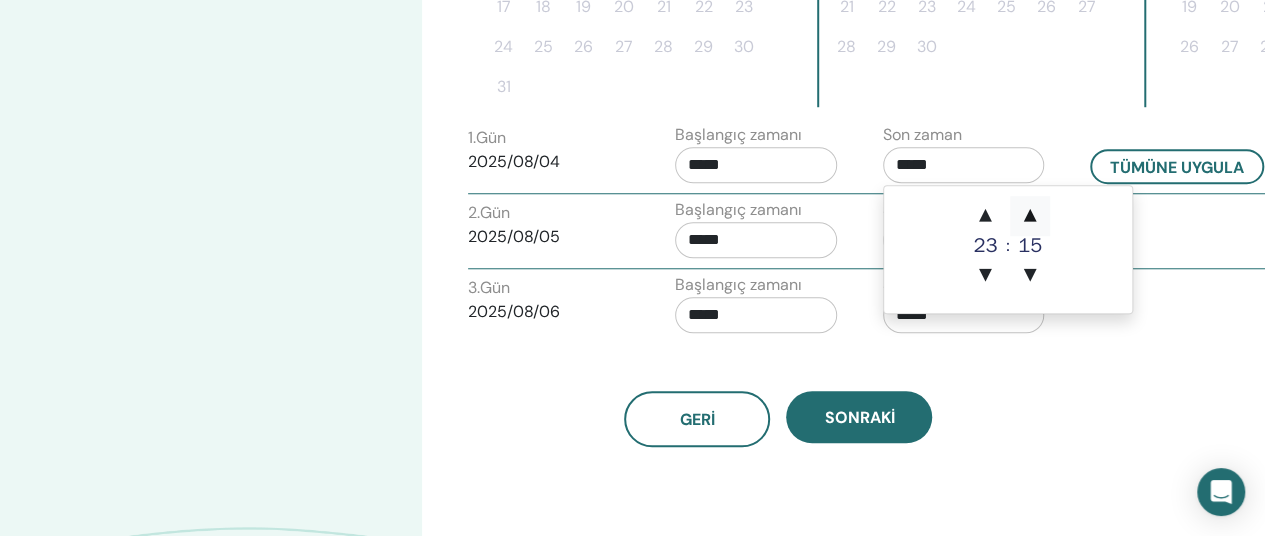 click on "▲" at bounding box center (1030, 216) 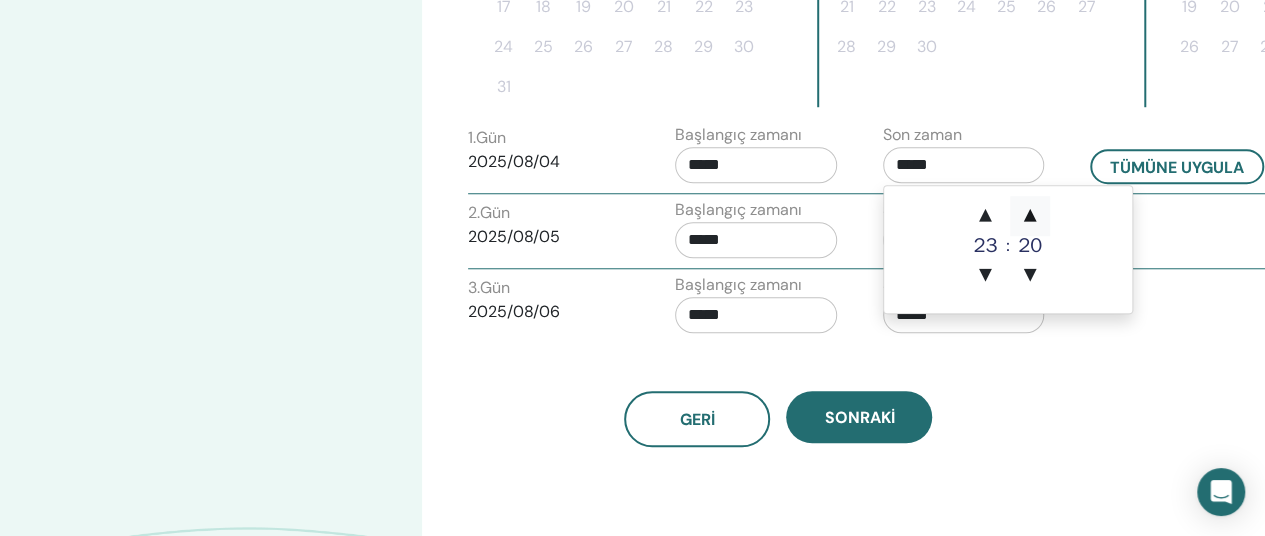 click on "▲" at bounding box center (1030, 216) 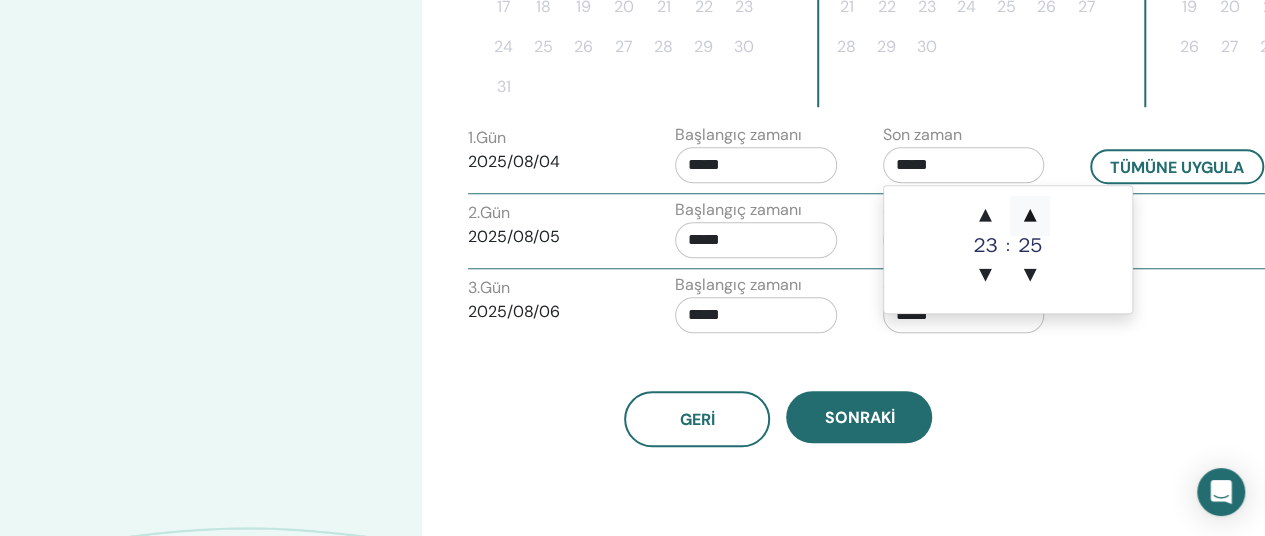 click on "▲" at bounding box center (1030, 216) 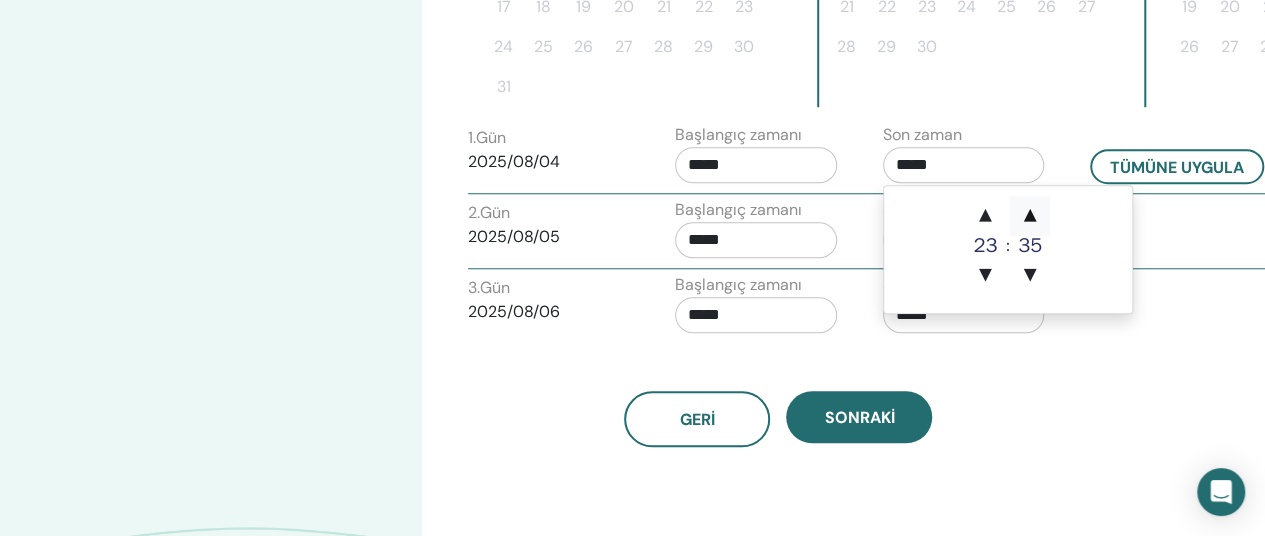 click on "▲" at bounding box center [1030, 216] 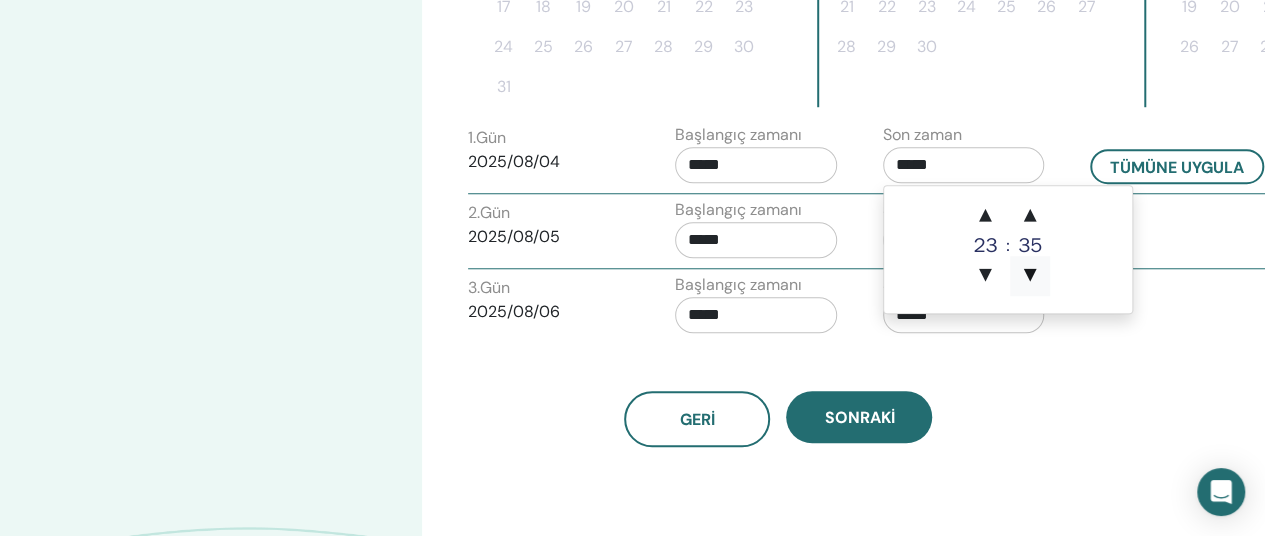 click on "▼" at bounding box center (1030, 276) 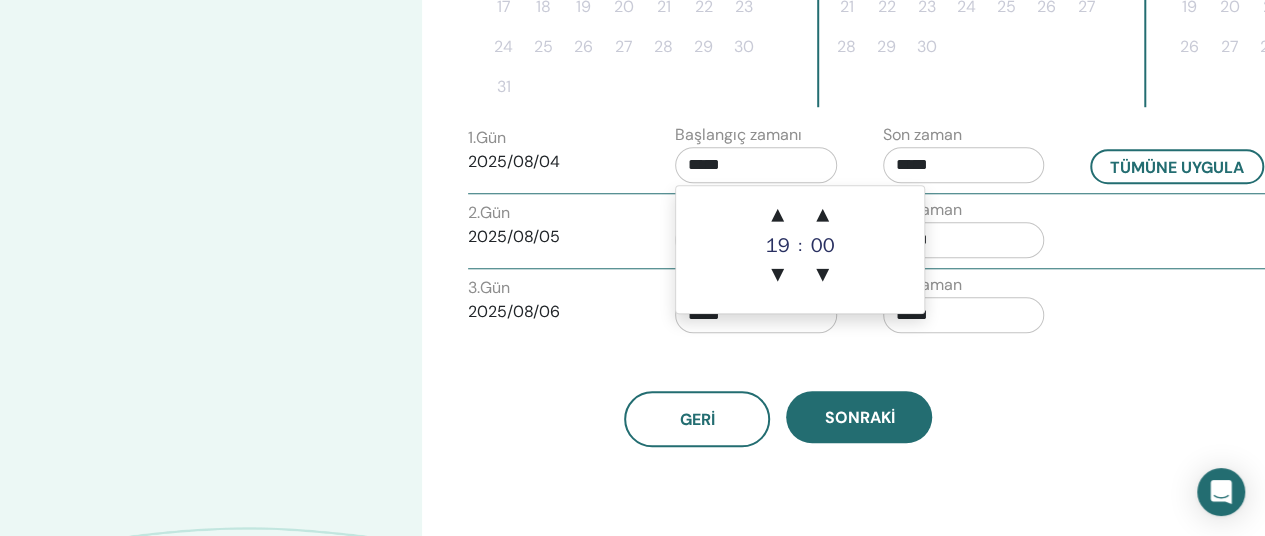 click on "*****" at bounding box center [756, 165] 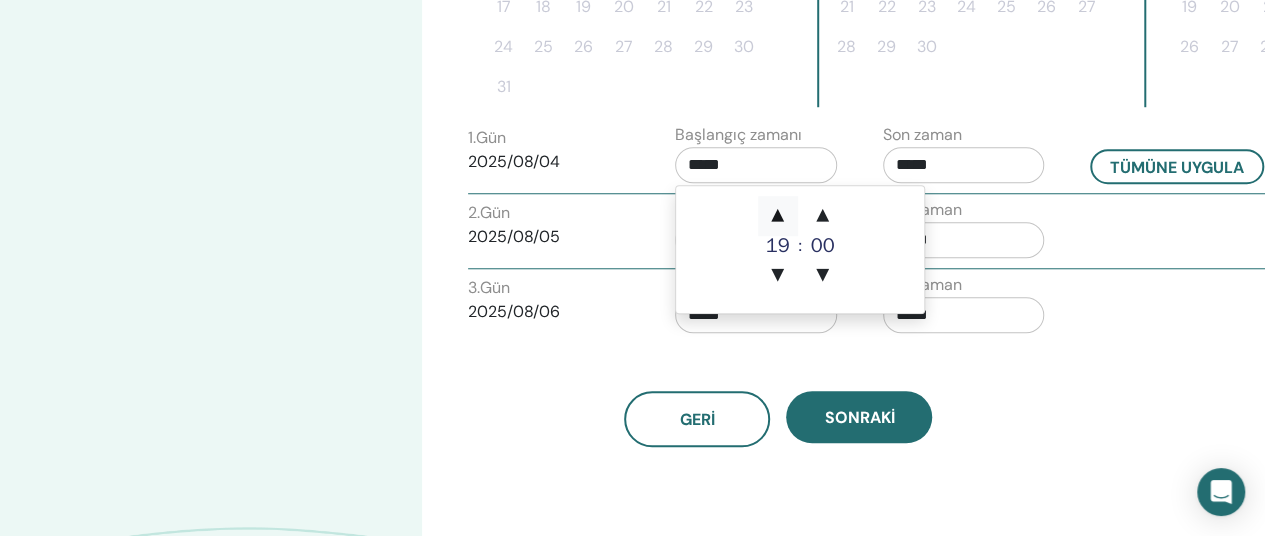 click on "▲" at bounding box center [778, 216] 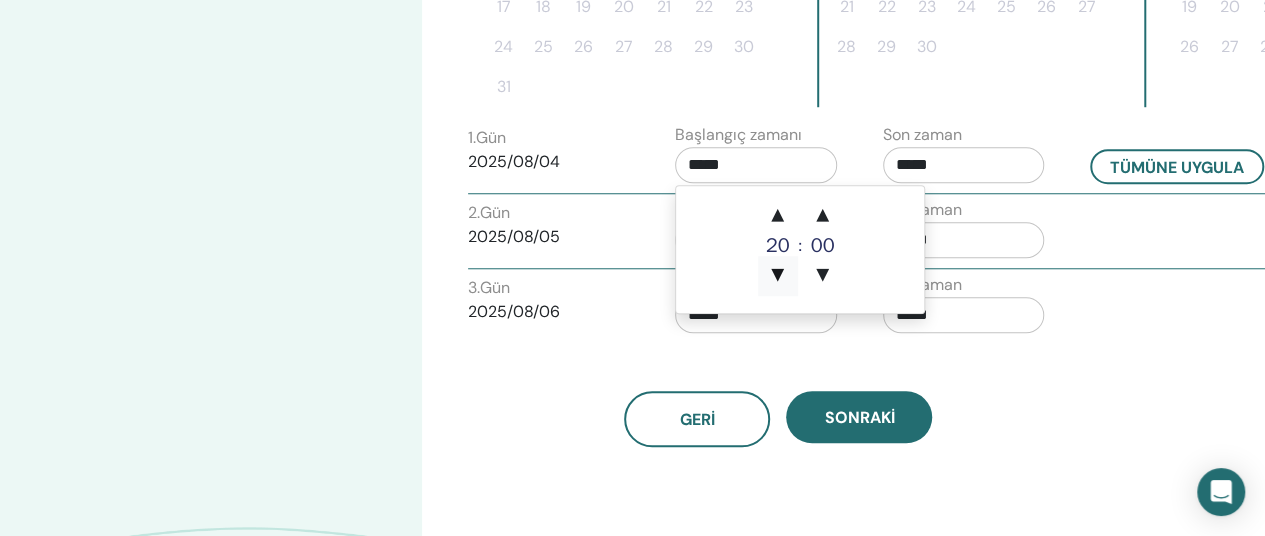 click on "▼" at bounding box center (778, 276) 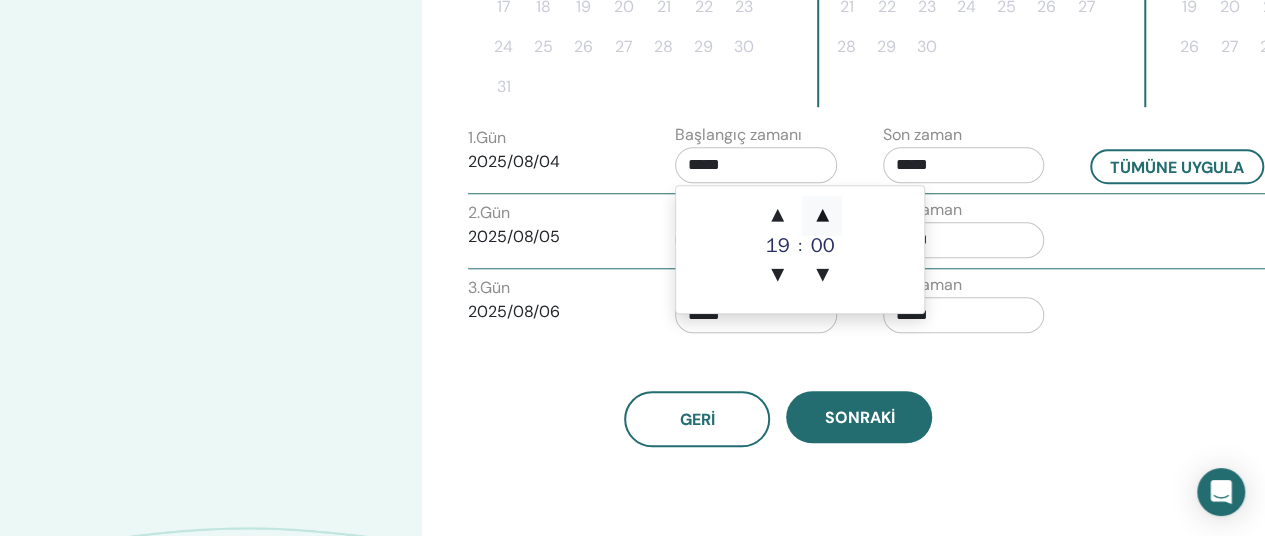 click on "▲" at bounding box center (822, 216) 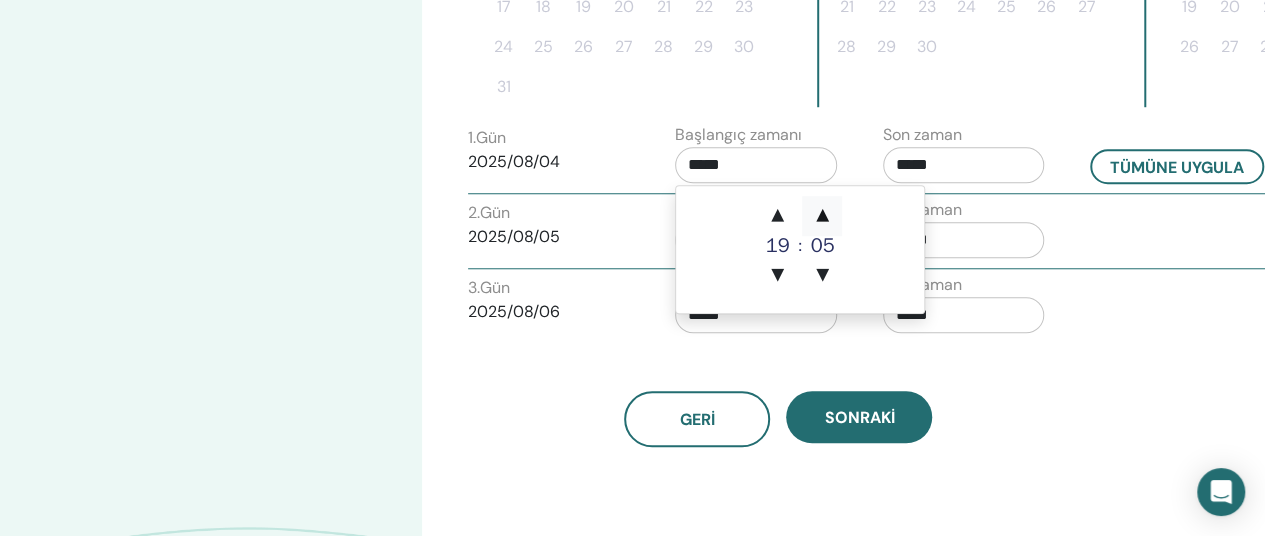 click on "▲" at bounding box center [822, 216] 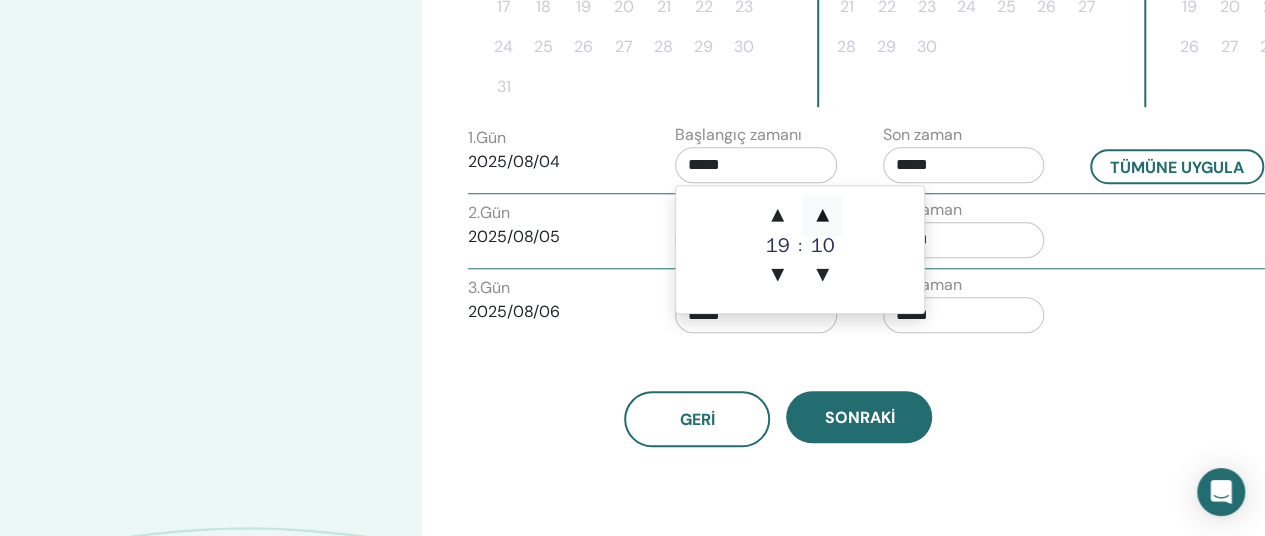 click on "▲" at bounding box center [822, 216] 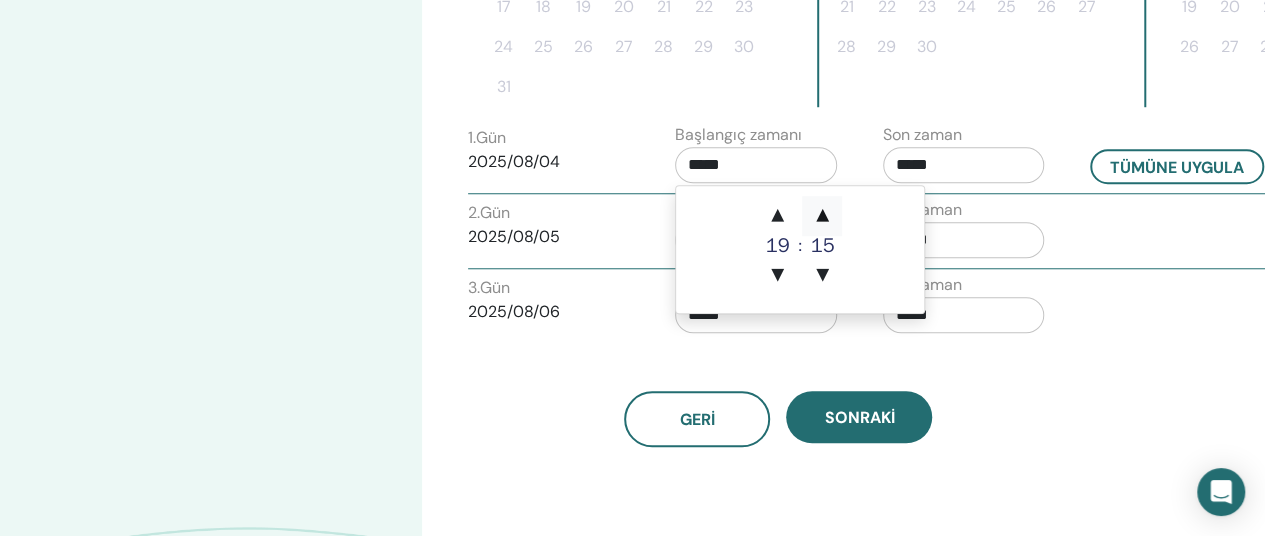 click on "▲" at bounding box center (822, 216) 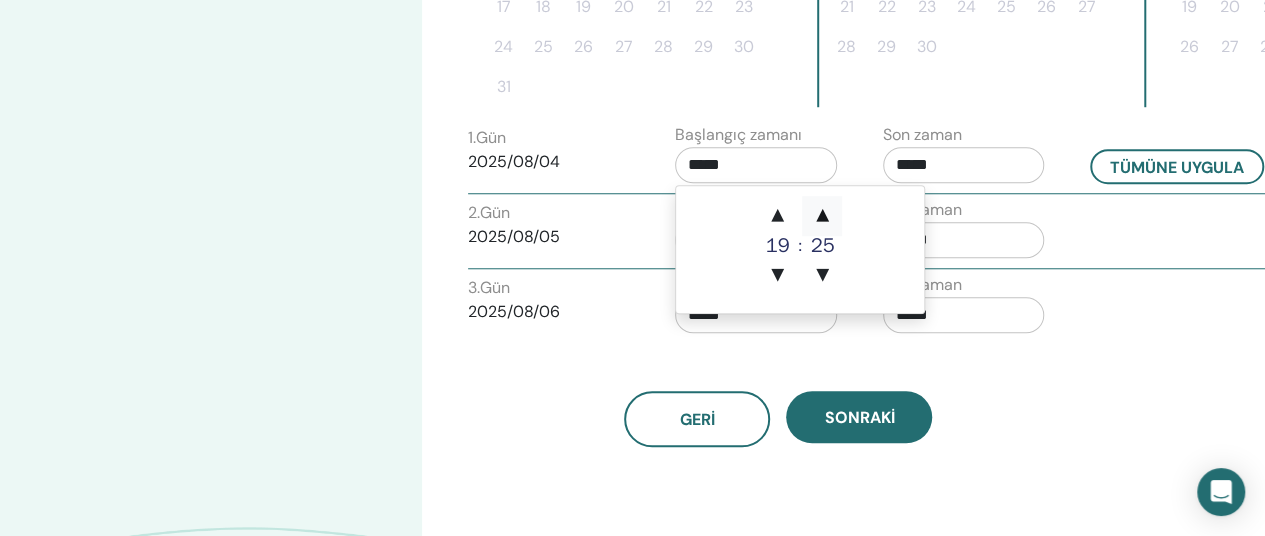 click on "▲" at bounding box center [822, 216] 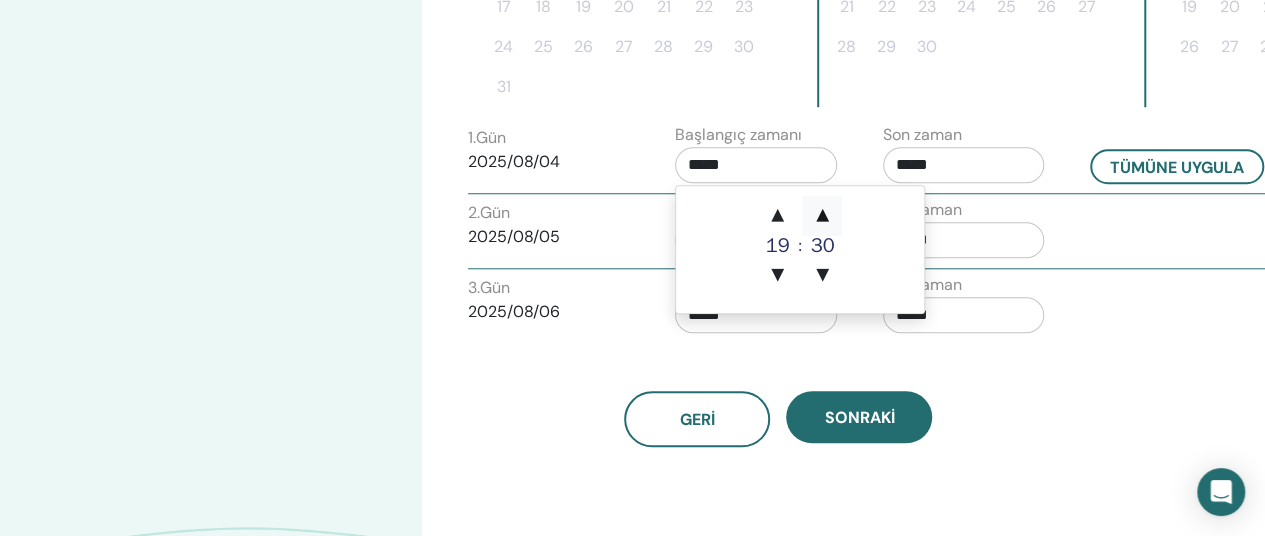 click on "▲" at bounding box center (822, 216) 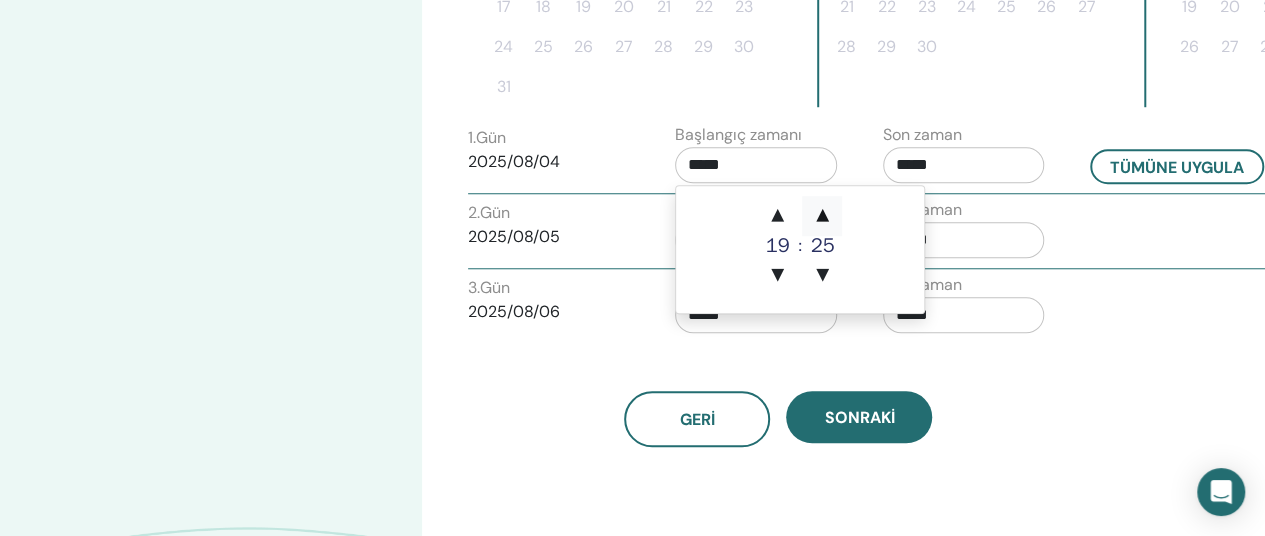 click on "▲" at bounding box center (822, 216) 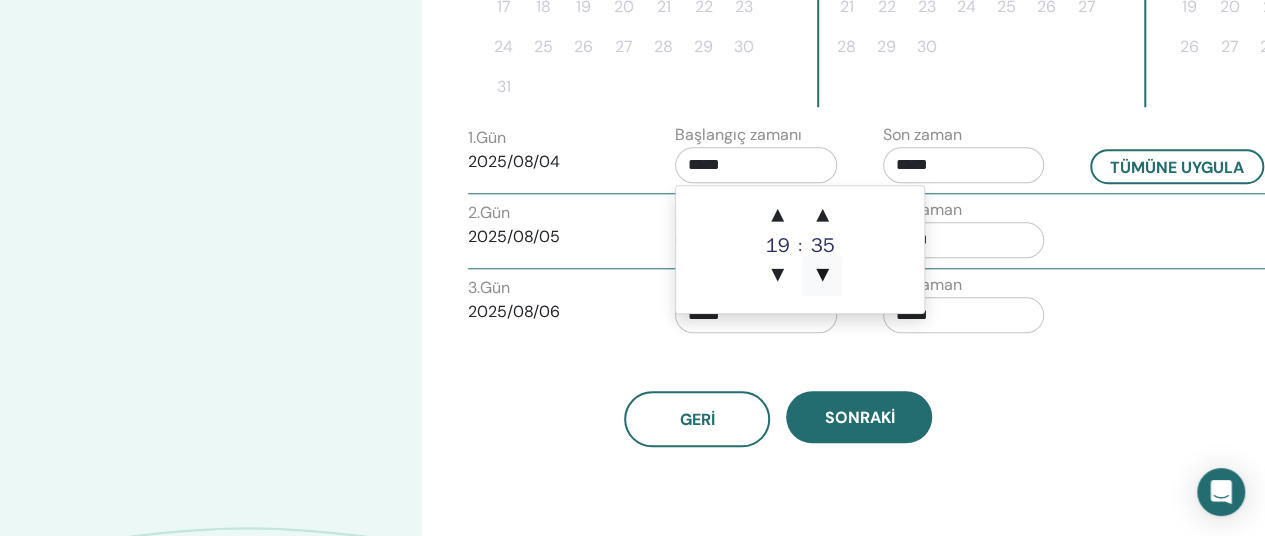click on "▼" at bounding box center [822, 276] 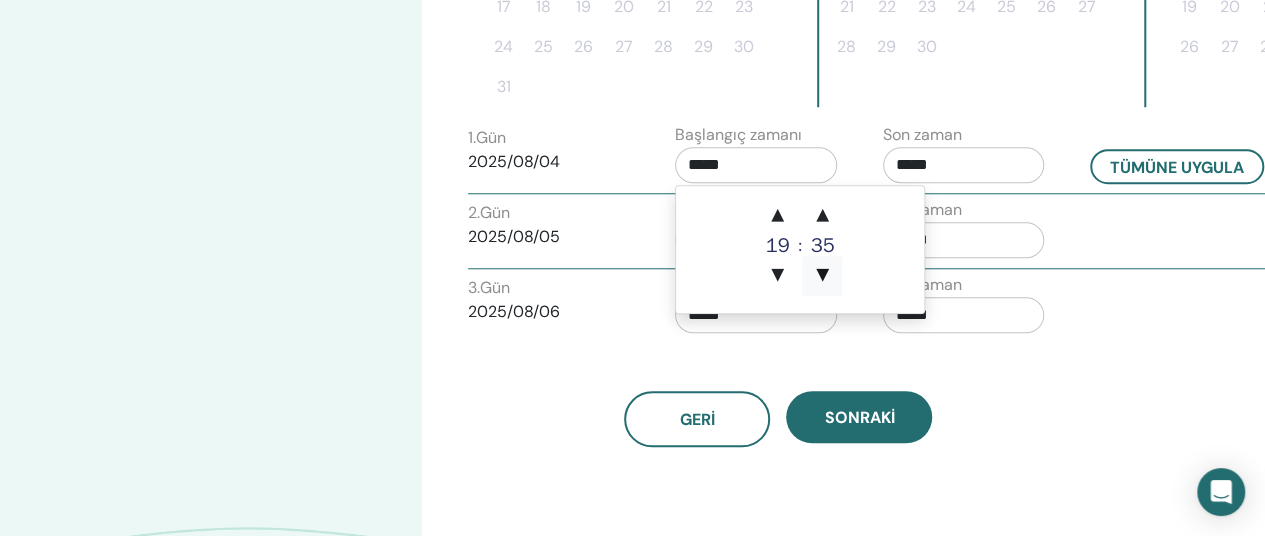 type on "*****" 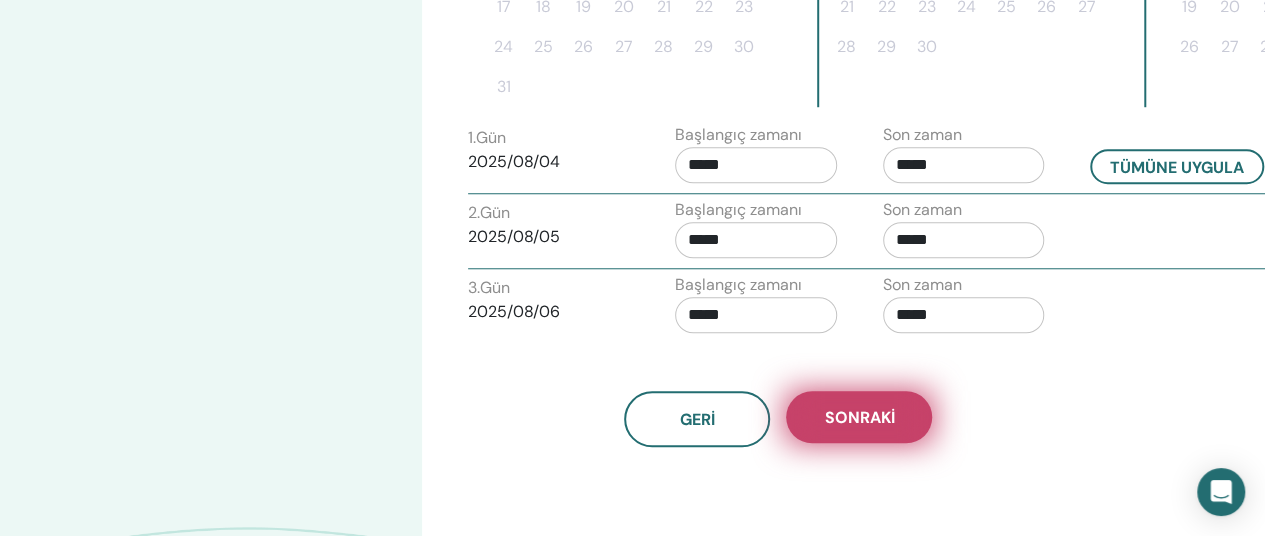 click on "Sonraki" at bounding box center (859, 417) 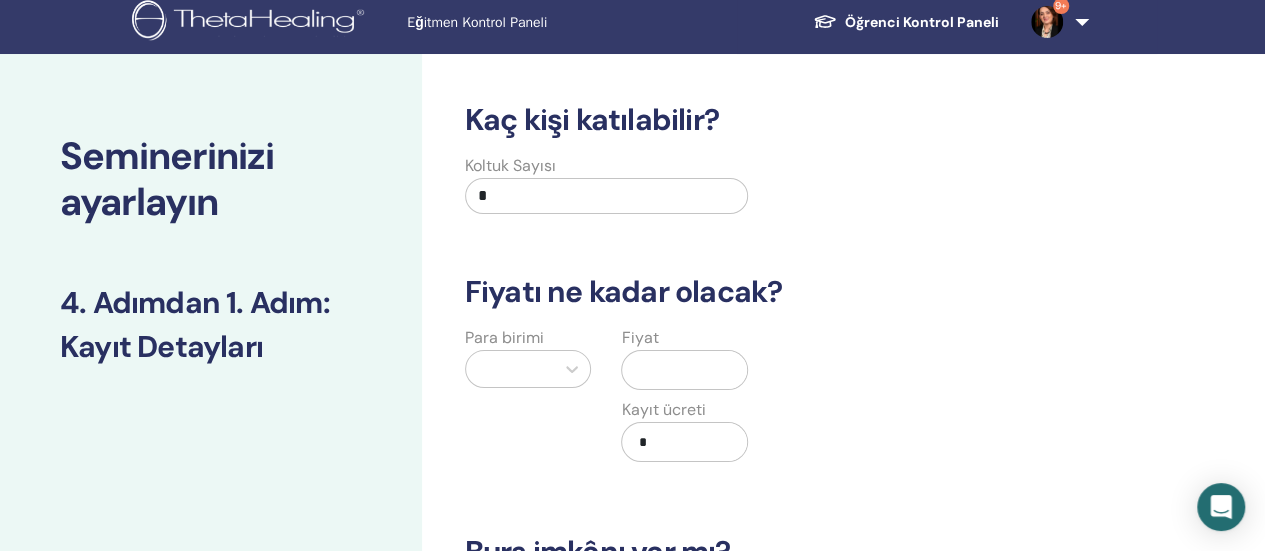 scroll, scrollTop: 0, scrollLeft: 0, axis: both 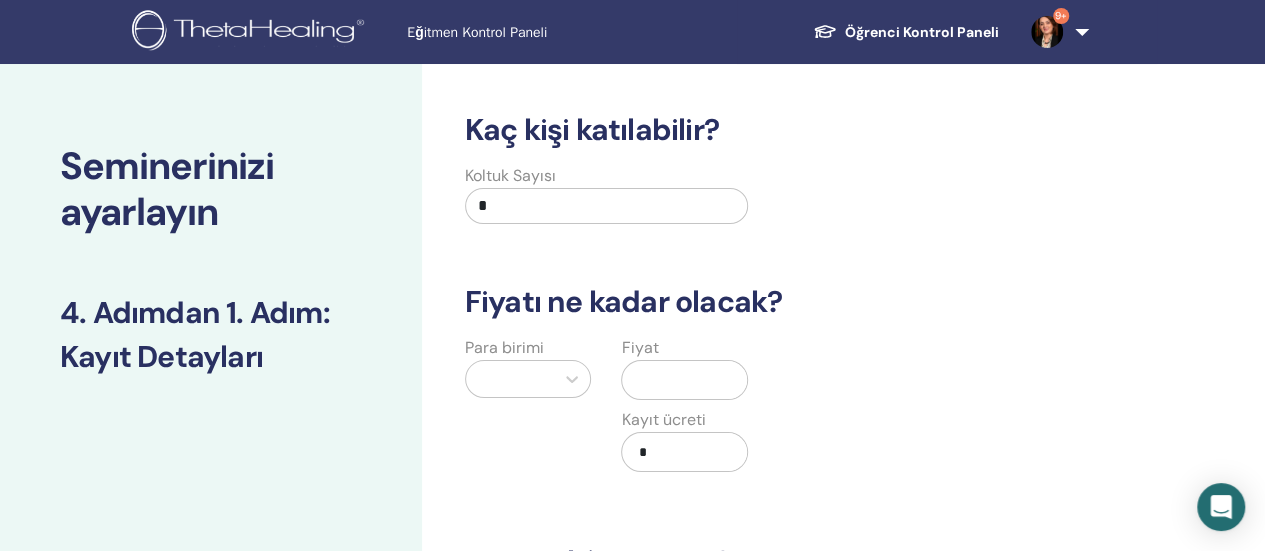 click on "*" at bounding box center [607, 206] 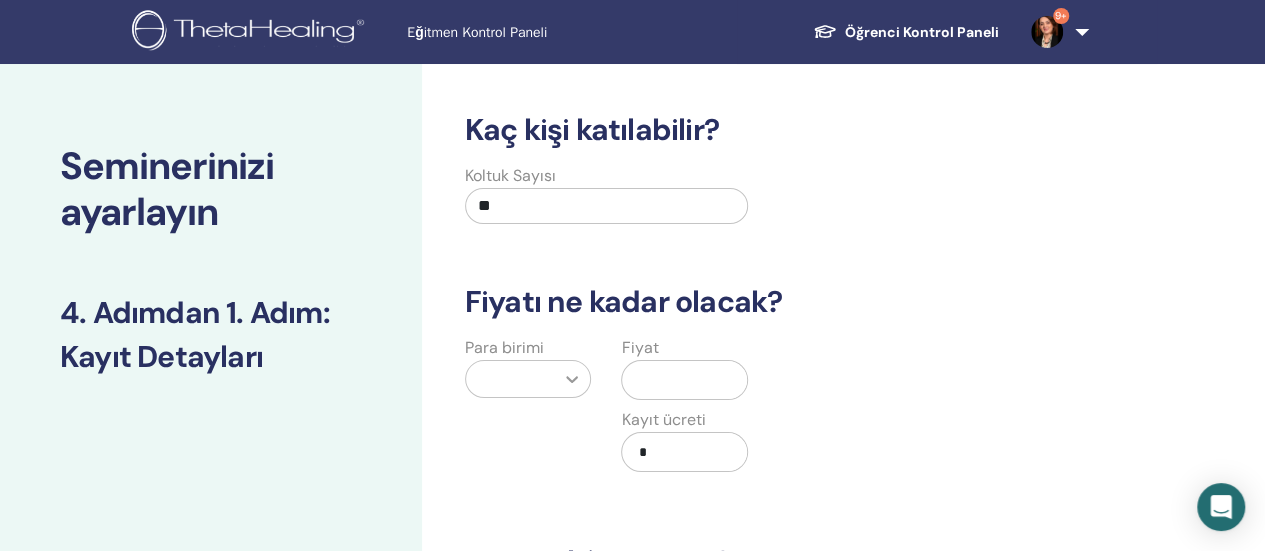 type on "**" 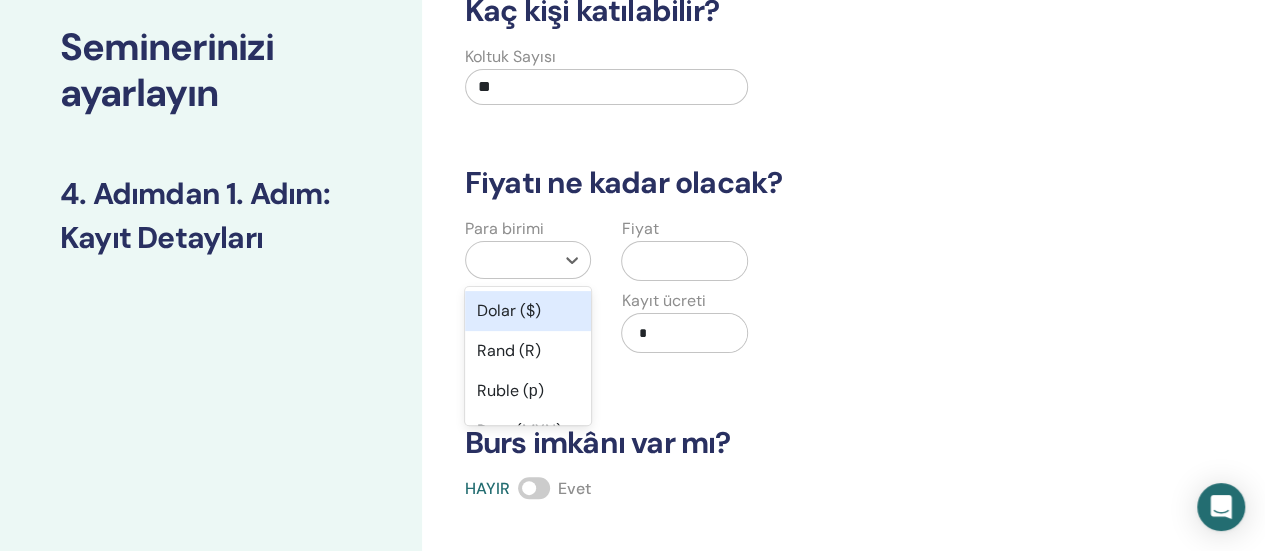 scroll, scrollTop: 162, scrollLeft: 0, axis: vertical 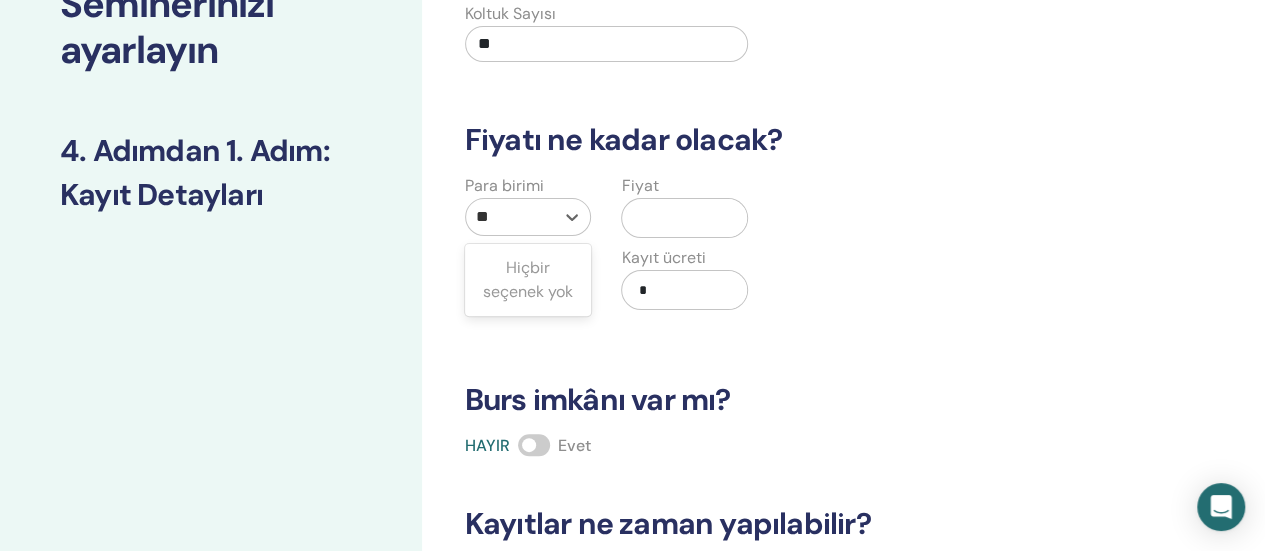 type on "*" 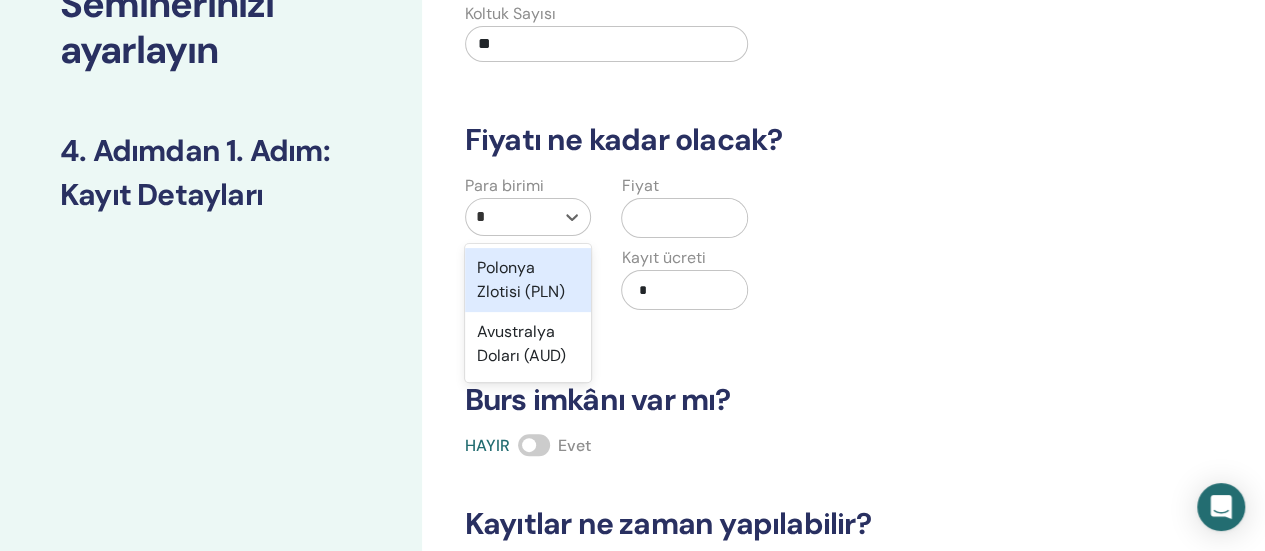 type on "**" 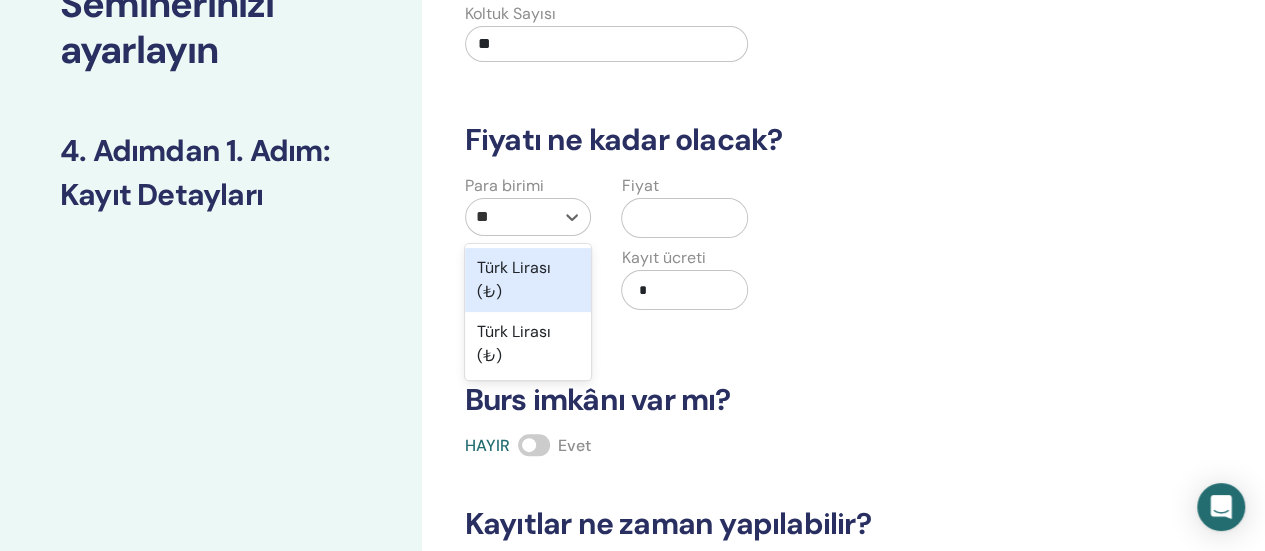 click on "Türk Lirası (₺)" at bounding box center (514, 279) 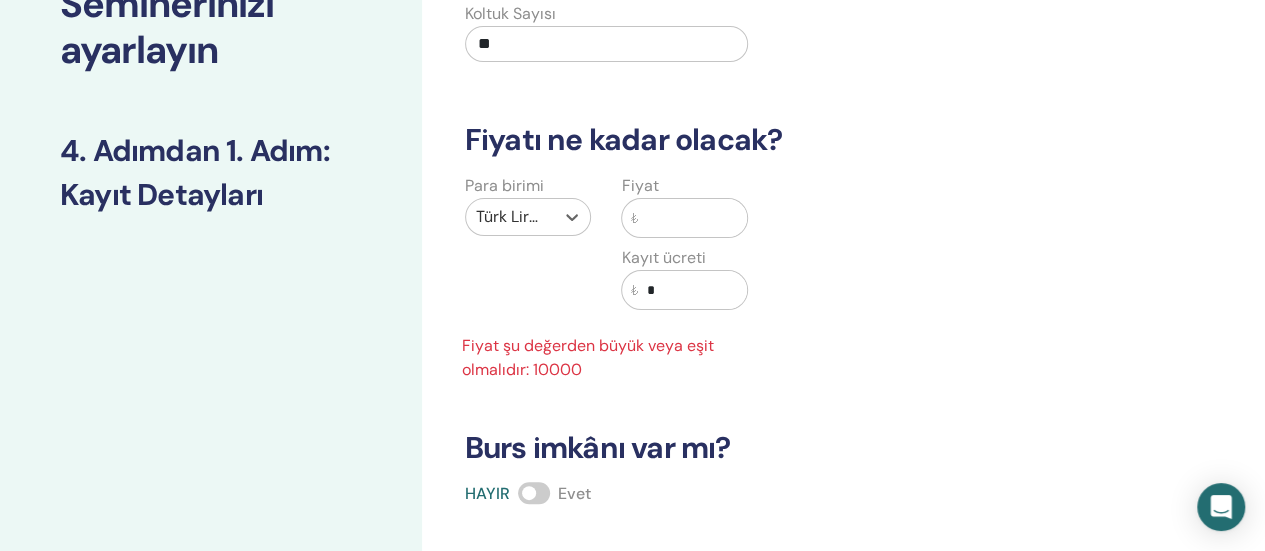 click on "Fiyat ₺ Kayıt ücreti ₺ *" at bounding box center (684, 254) 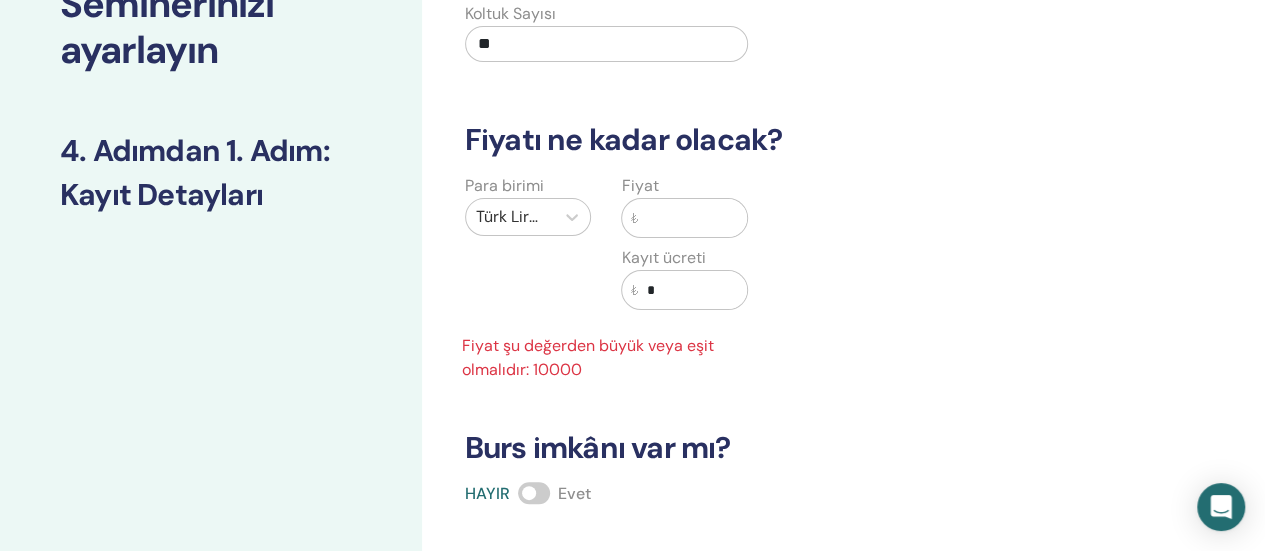 click at bounding box center (692, 218) 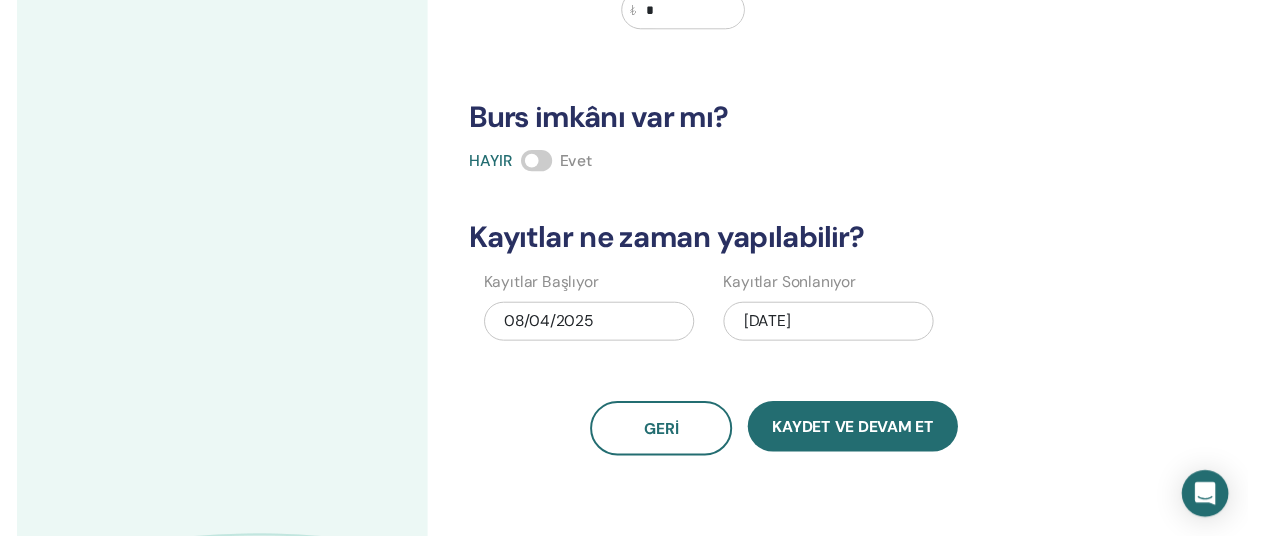scroll, scrollTop: 562, scrollLeft: 0, axis: vertical 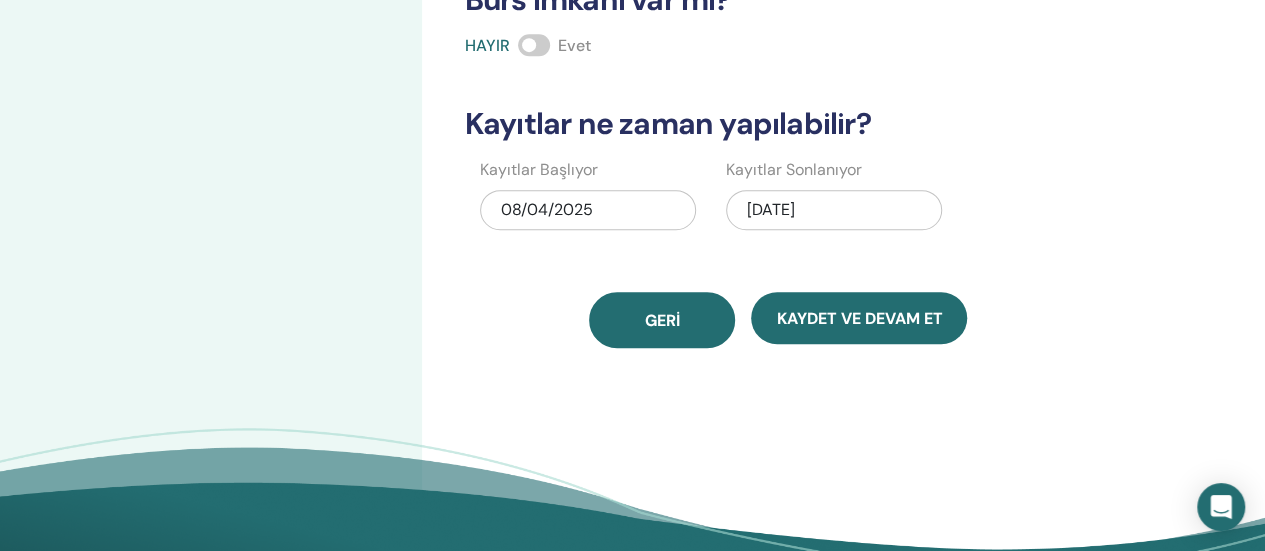 type on "*****" 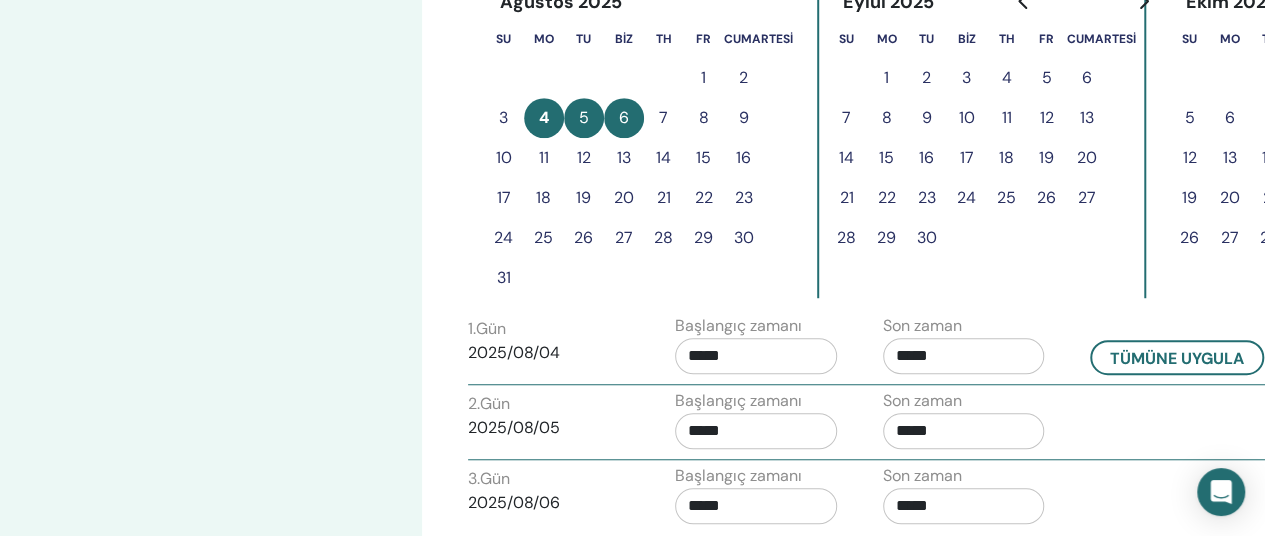 click on "*****" at bounding box center (756, 356) 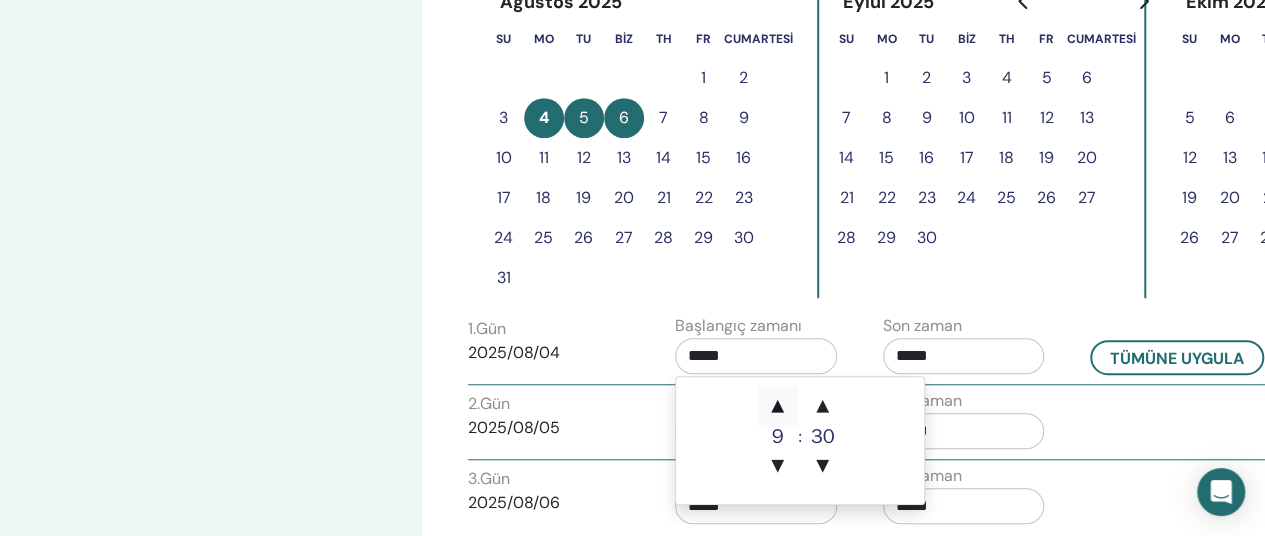click on "▲" at bounding box center (778, 407) 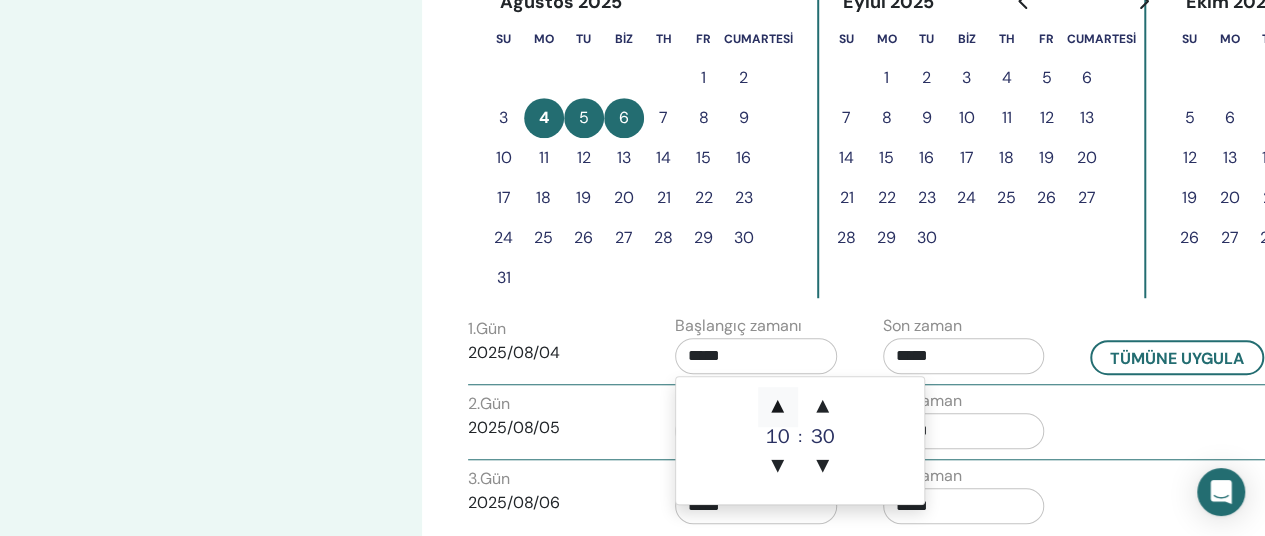 click on "▲" at bounding box center (778, 407) 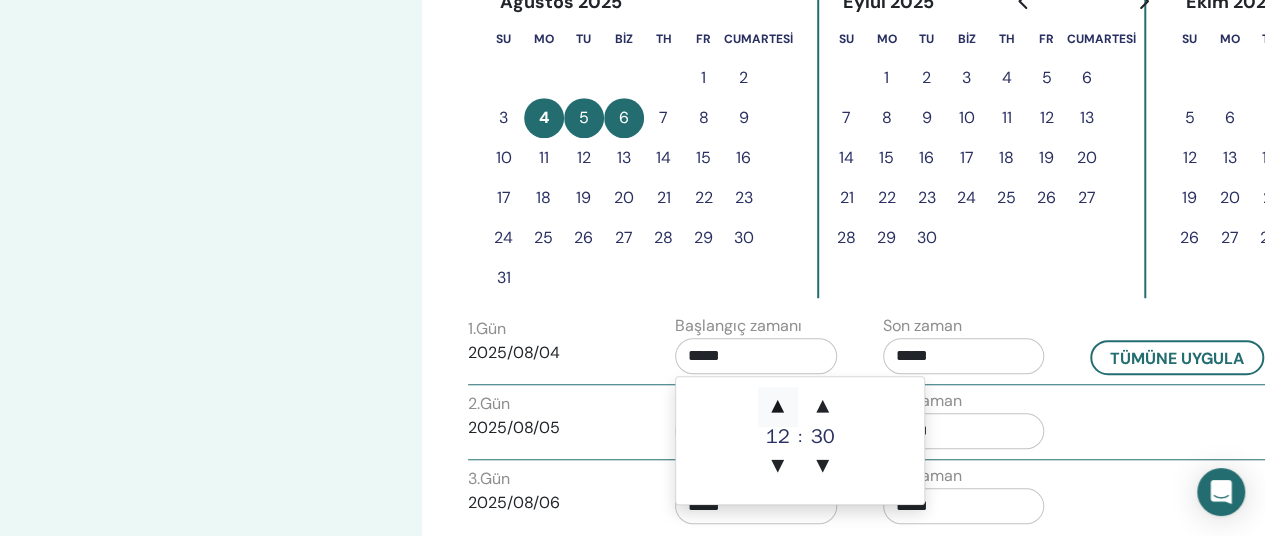 click on "▲" at bounding box center [778, 407] 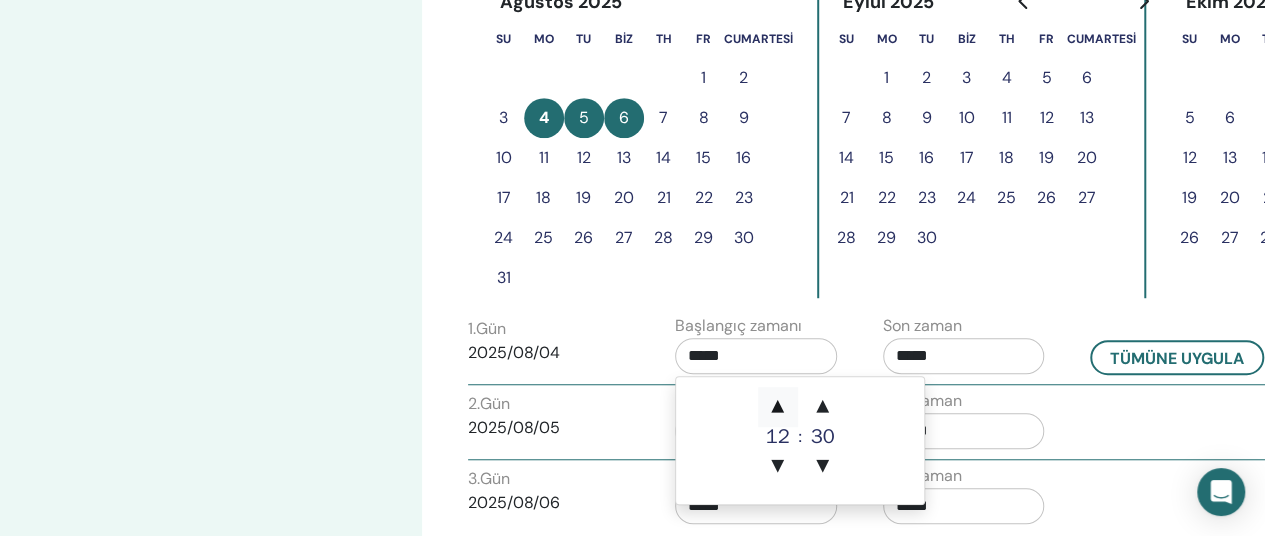 type on "*****" 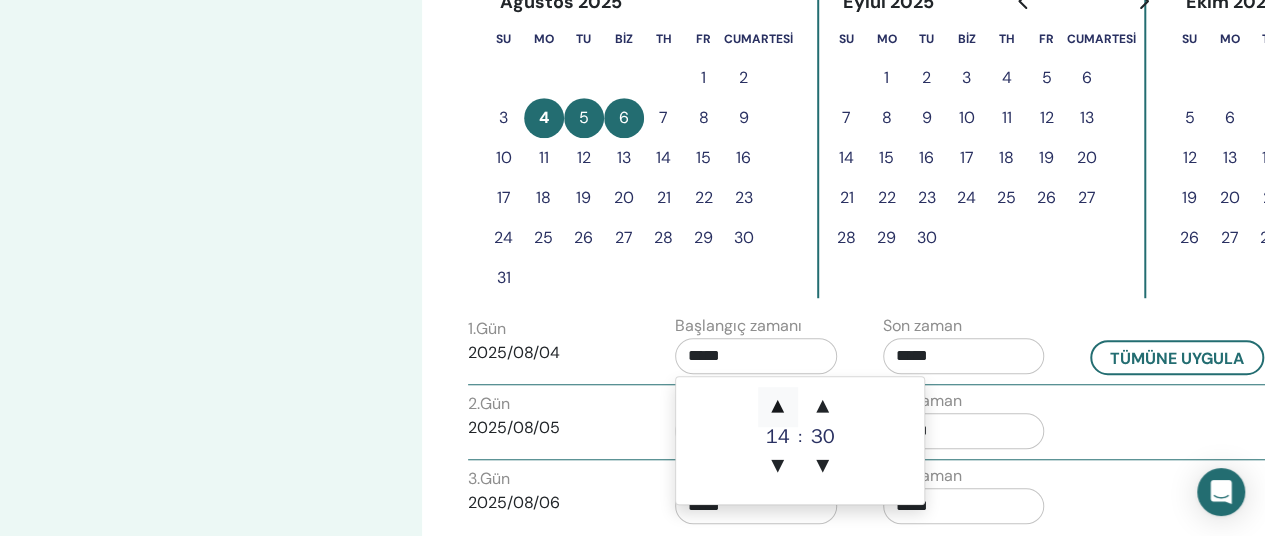click on "▲" at bounding box center (778, 407) 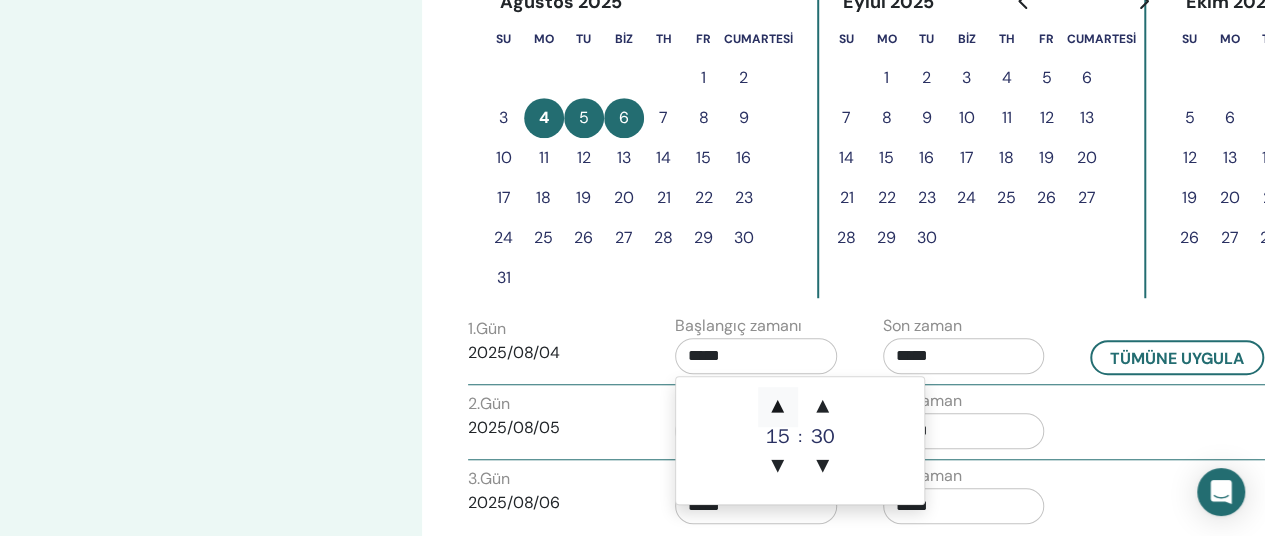 click on "▲" at bounding box center [778, 407] 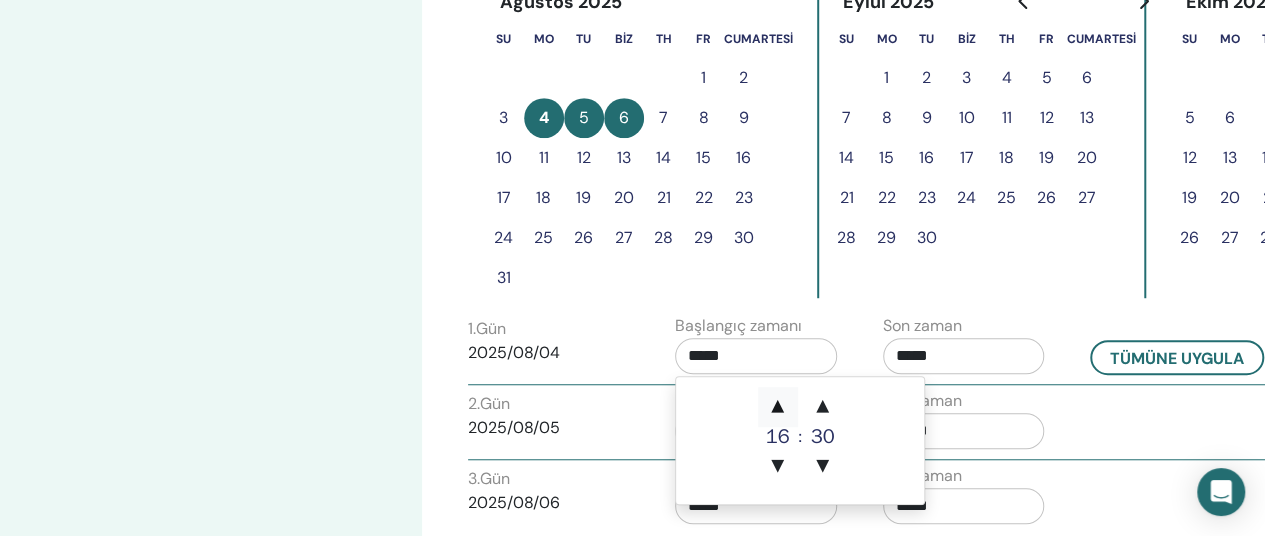click on "▲" at bounding box center [778, 407] 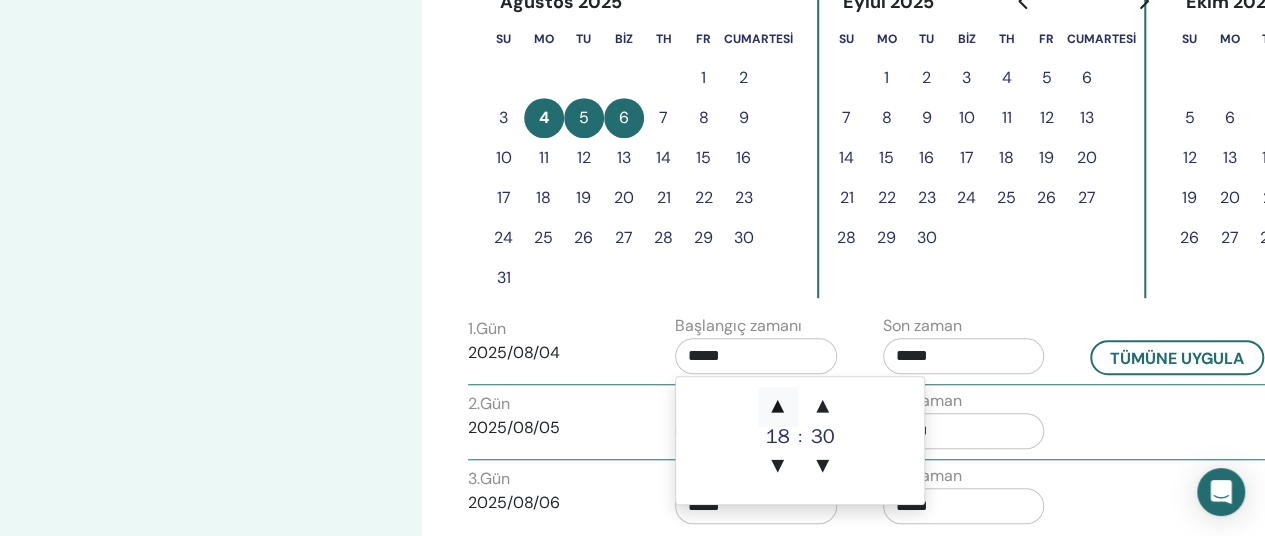 click on "▲" at bounding box center (778, 407) 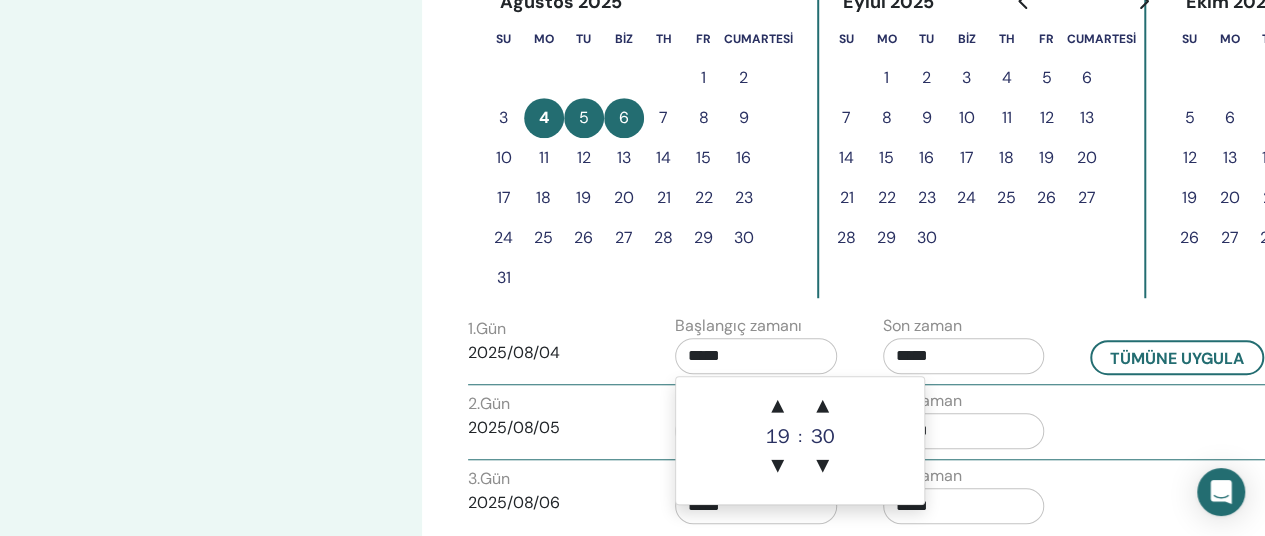 click on "19" at bounding box center [778, 436] 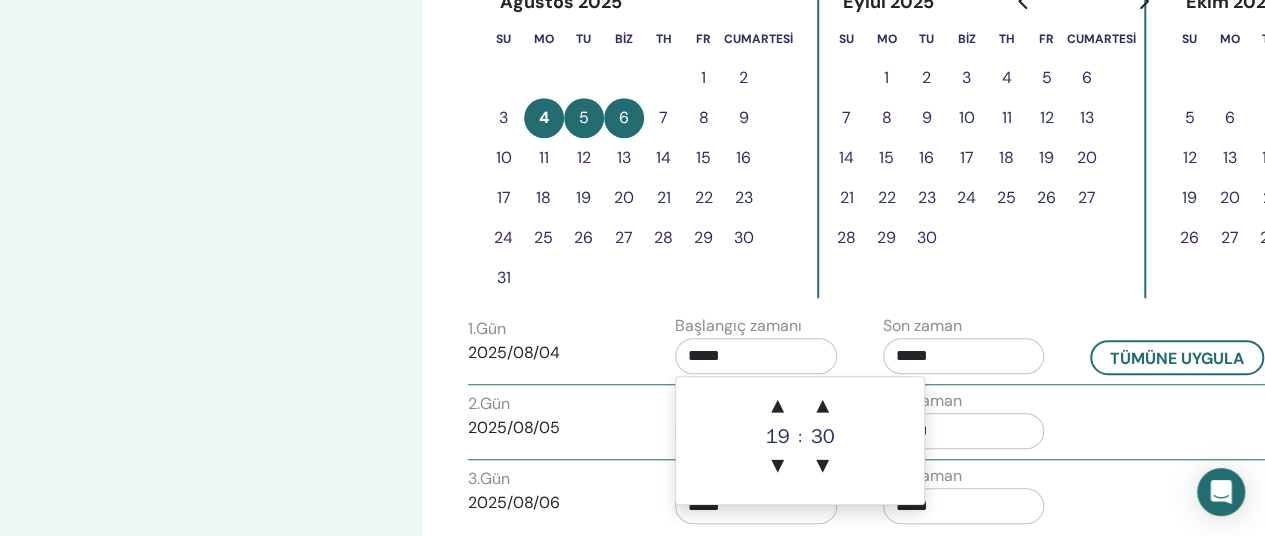 click on "*****" at bounding box center (964, 431) 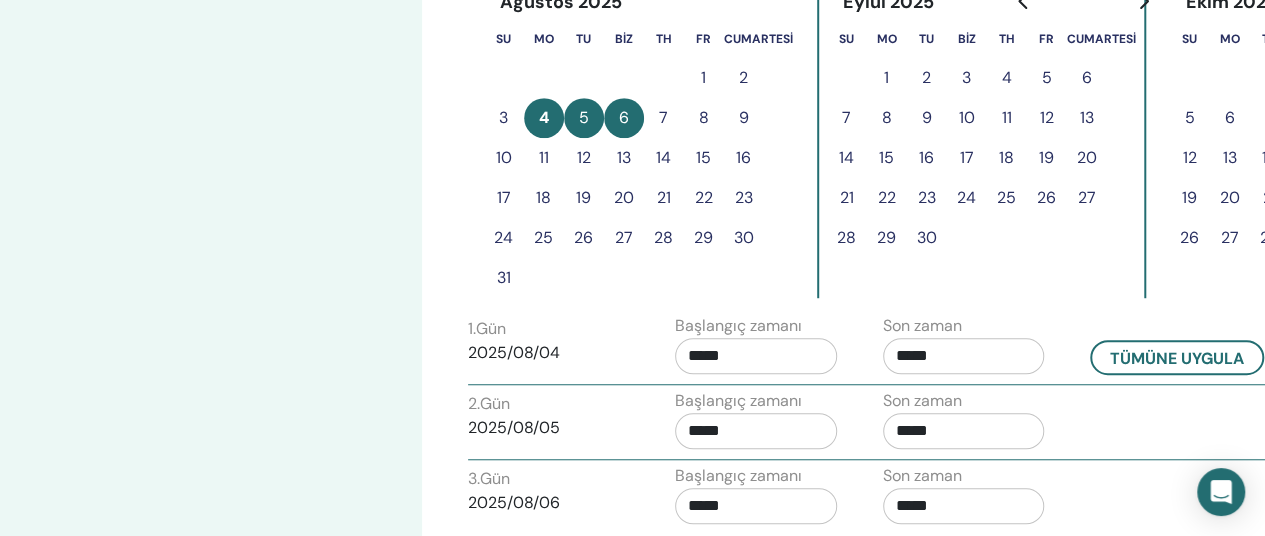 click on "3.  Gün ​ 2025/08/06 Başlangıç zamanı ***** Son zaman *****" at bounding box center [868, 499] 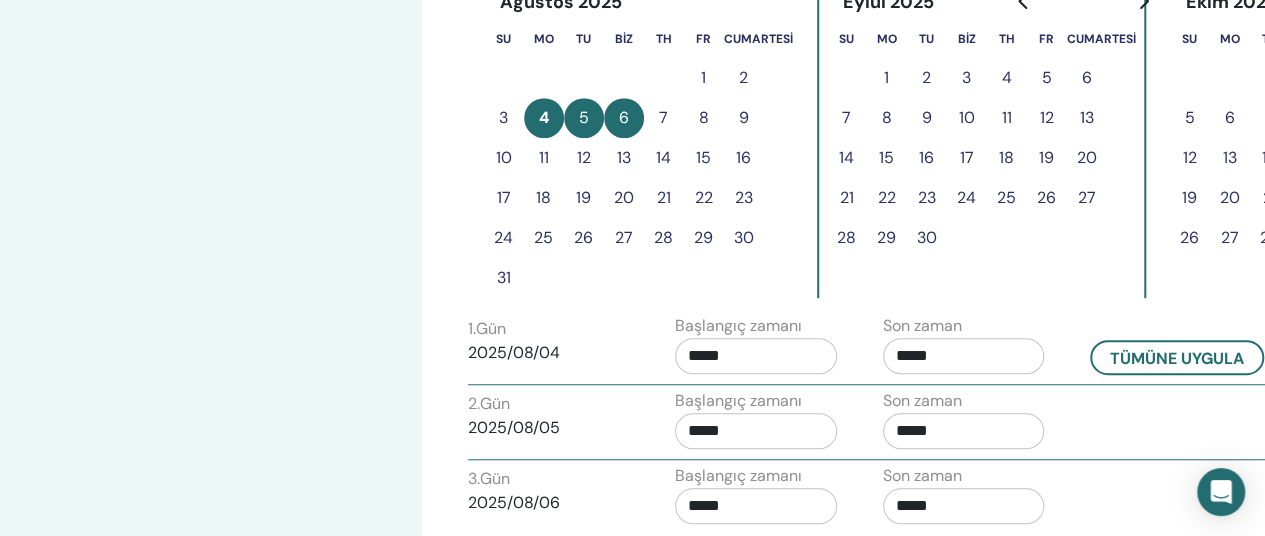 click on "*****" at bounding box center [964, 356] 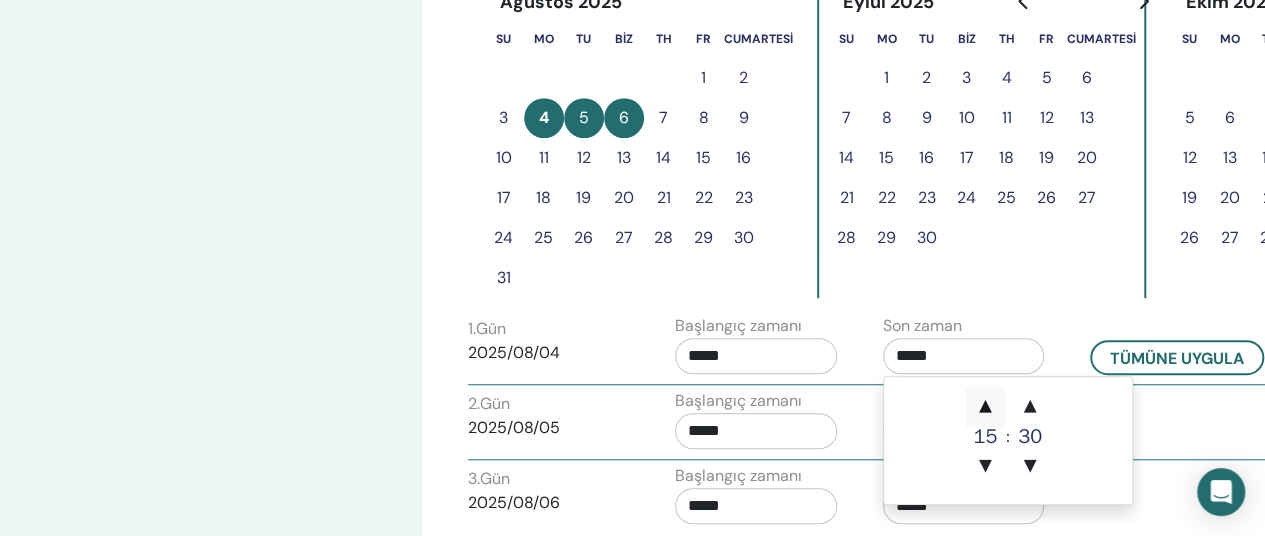 click on "▲" at bounding box center (985, 407) 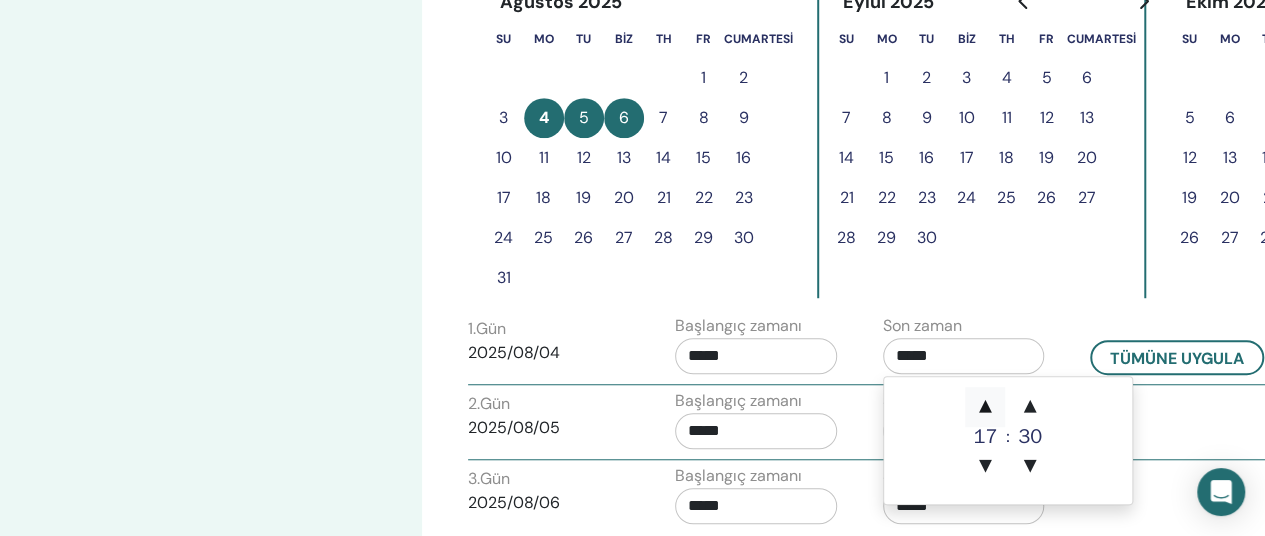 click on "▲" at bounding box center (985, 407) 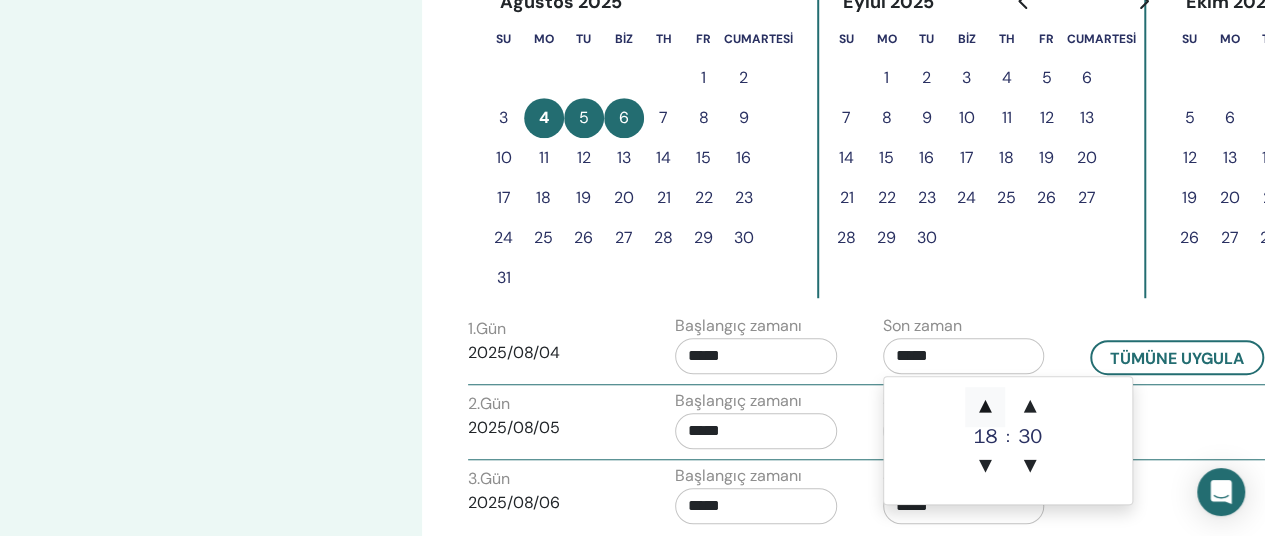 click on "▲" at bounding box center (985, 407) 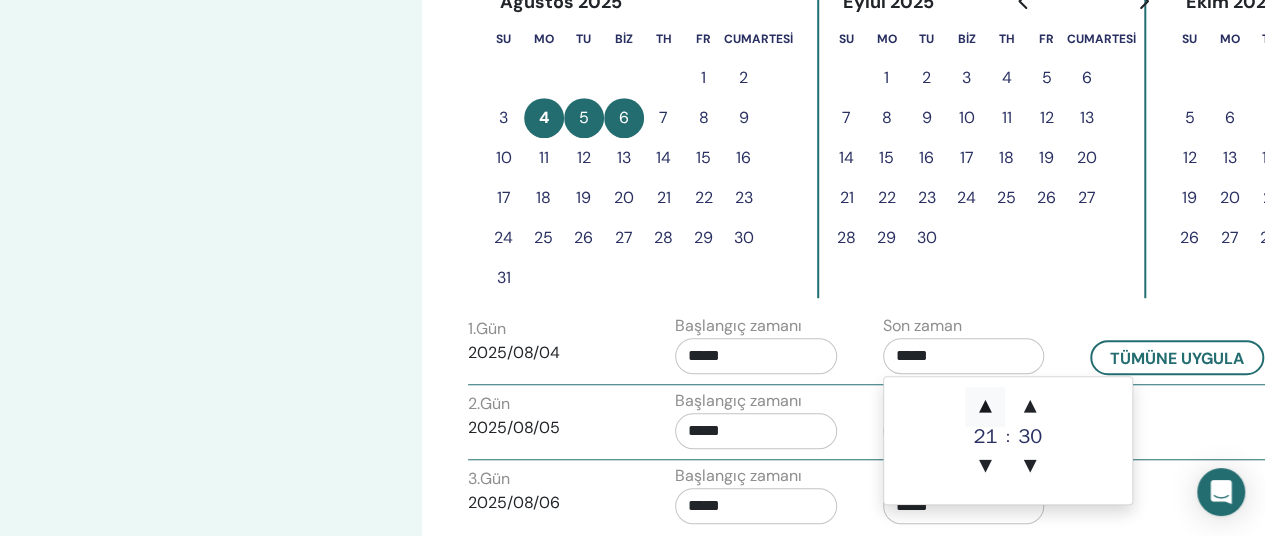 click on "▲" at bounding box center [985, 407] 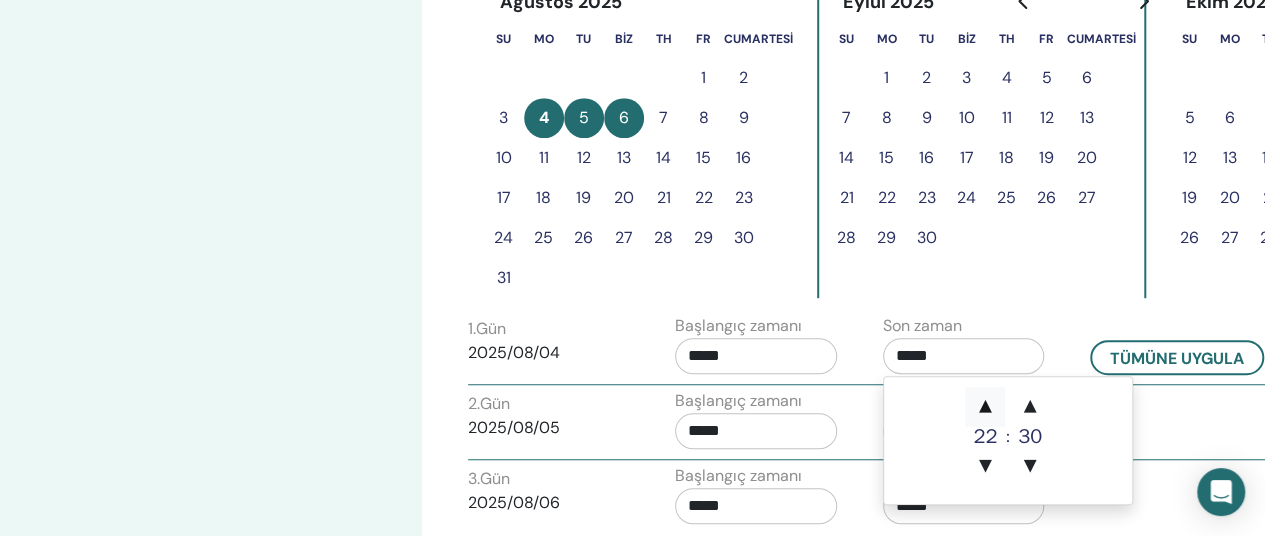 click on "▲" at bounding box center [985, 407] 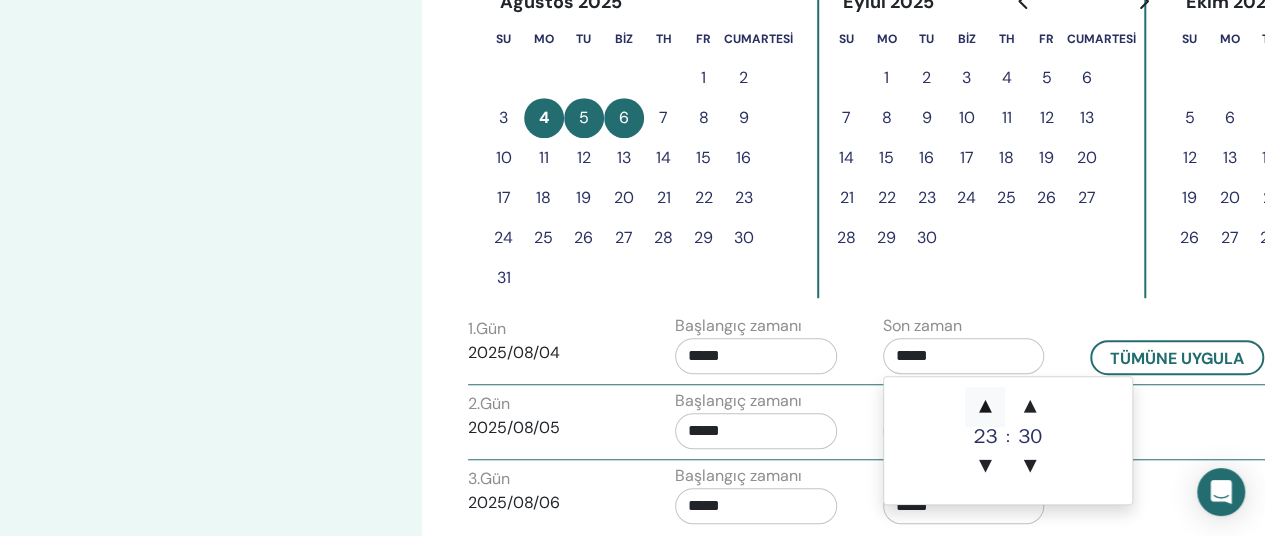 click on "▲" at bounding box center [985, 407] 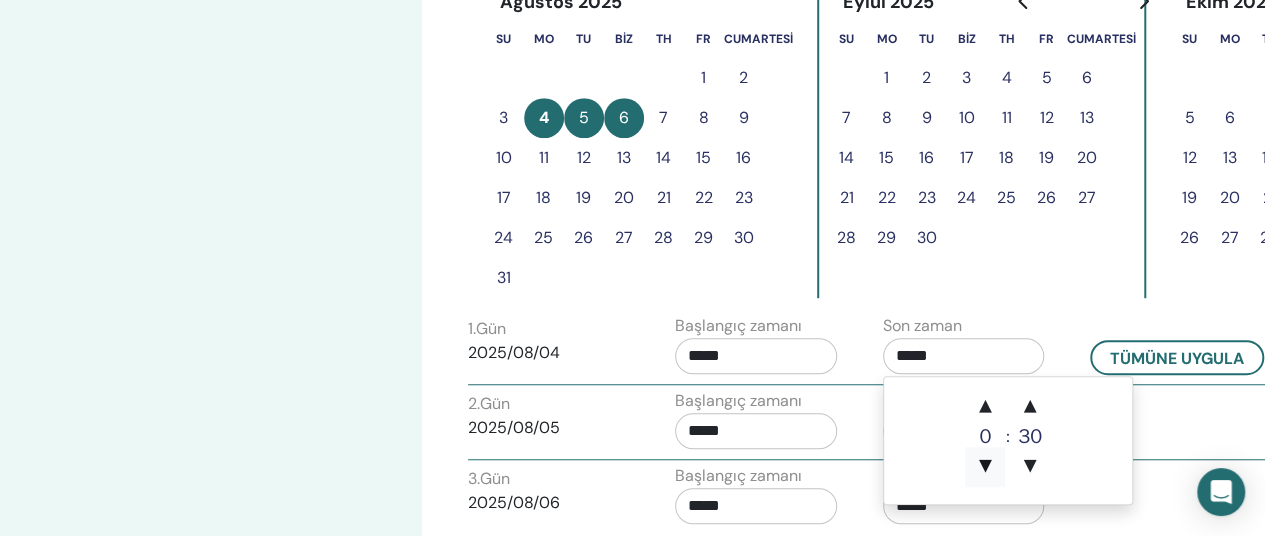 click on "▼" at bounding box center (985, 467) 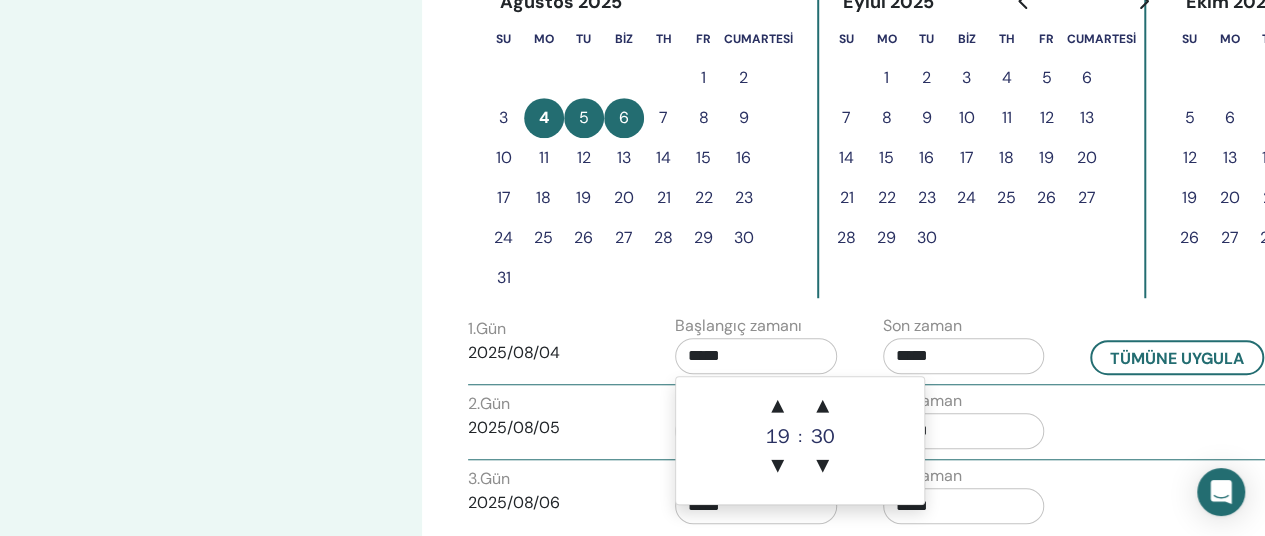 click on "*****" at bounding box center [756, 356] 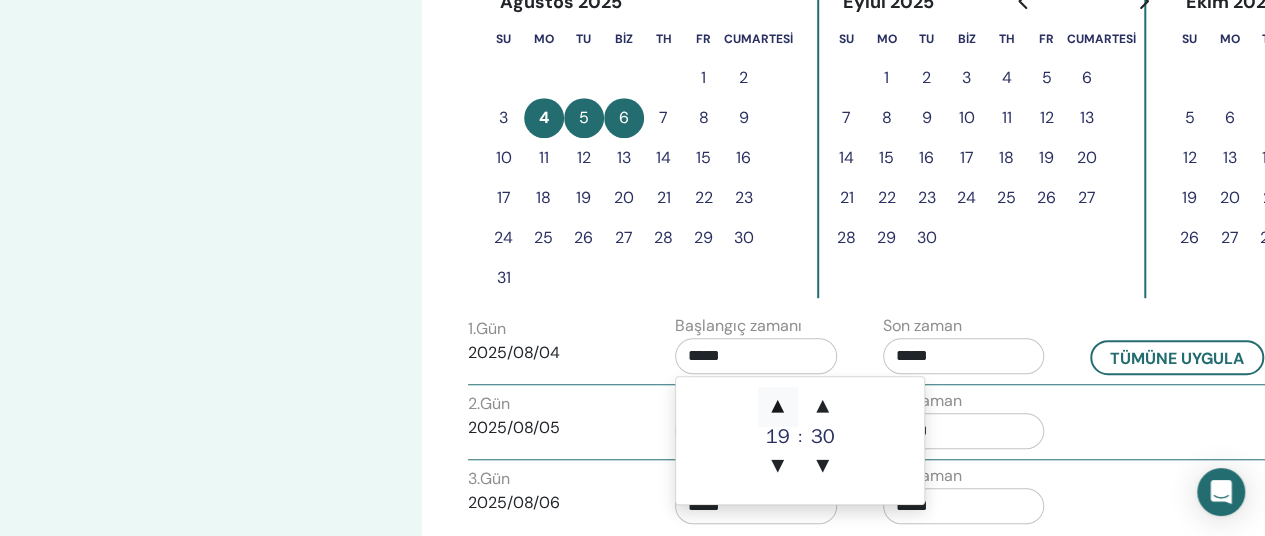 click on "▲" at bounding box center (778, 407) 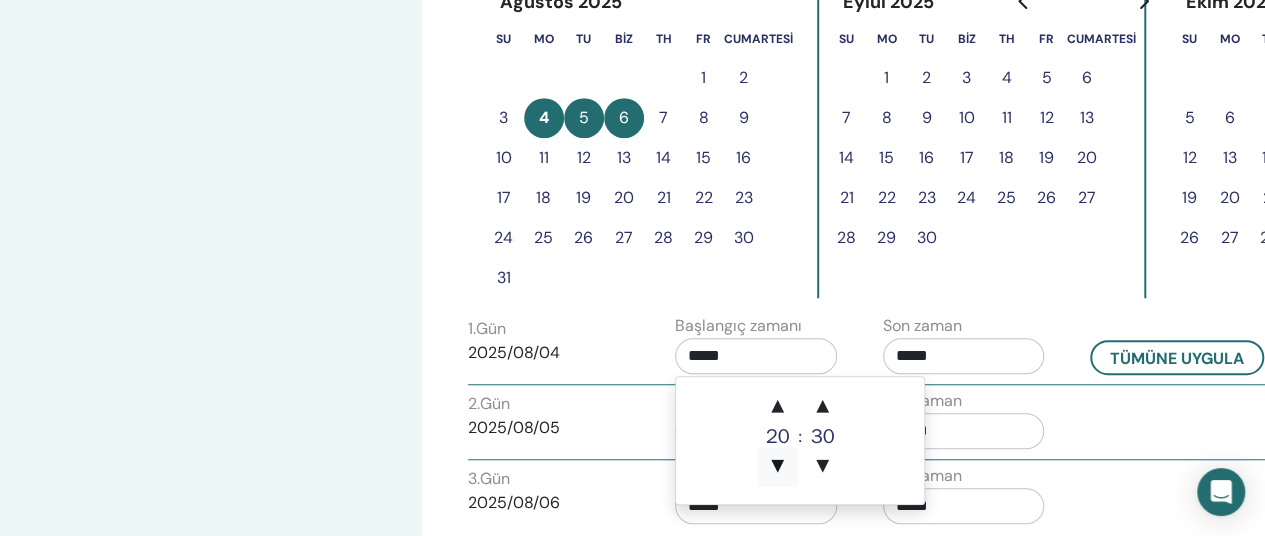 click on "▼" at bounding box center [778, 467] 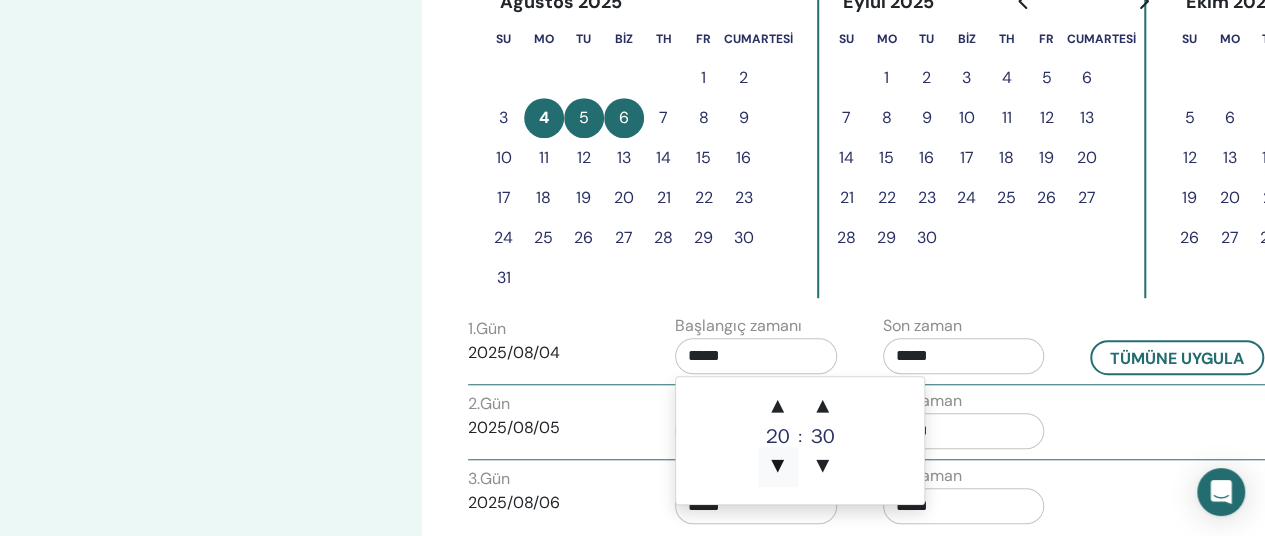 type on "*****" 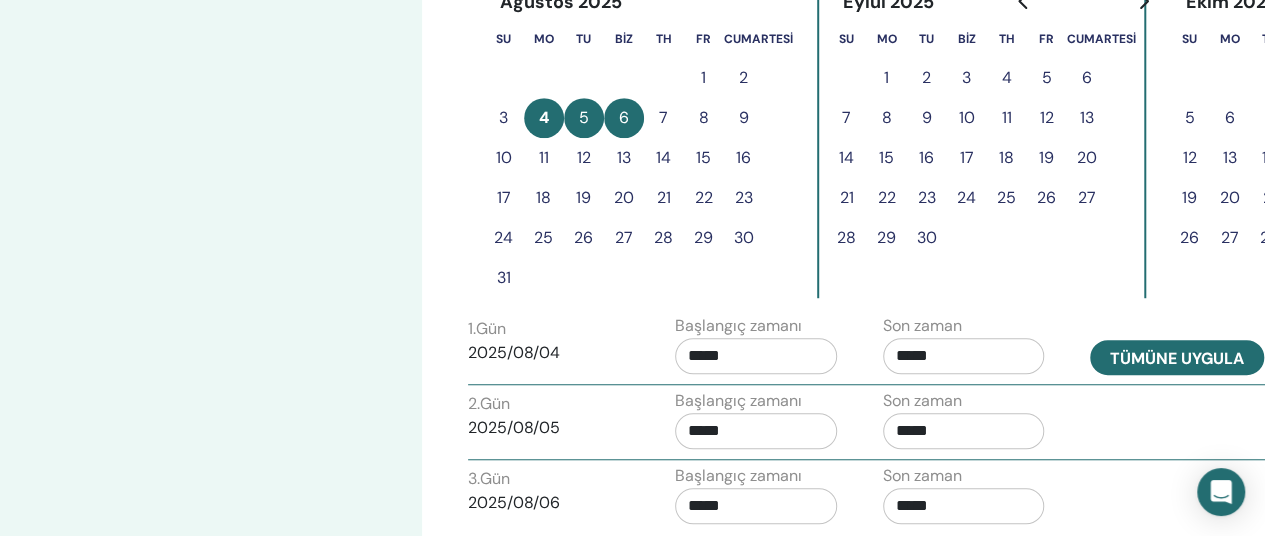 click on "Tümüne uygula" at bounding box center (1177, 358) 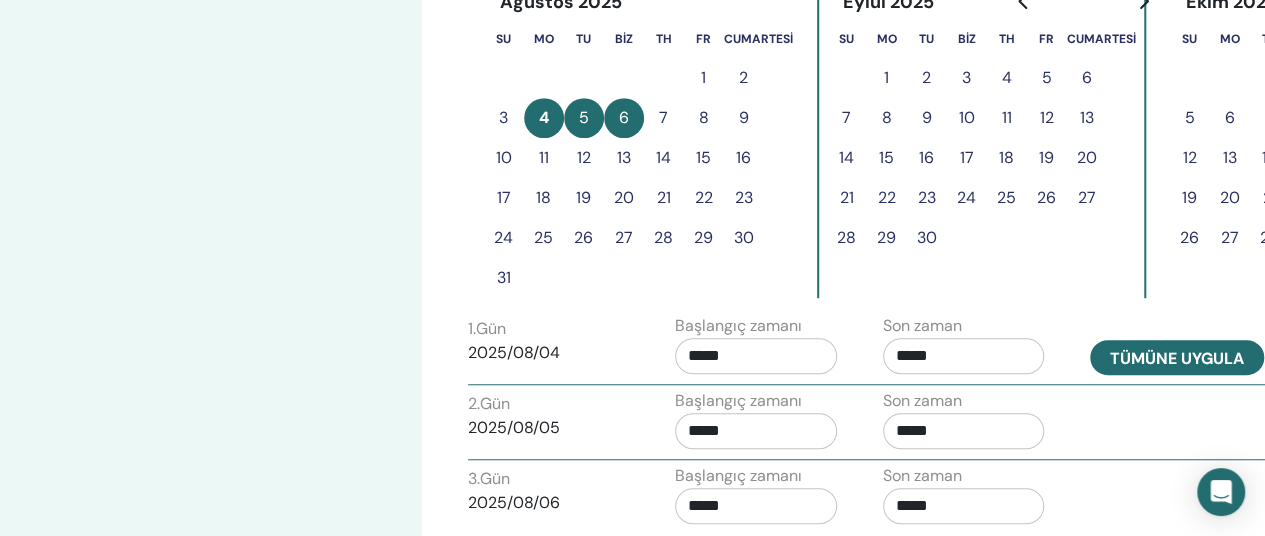 type on "*****" 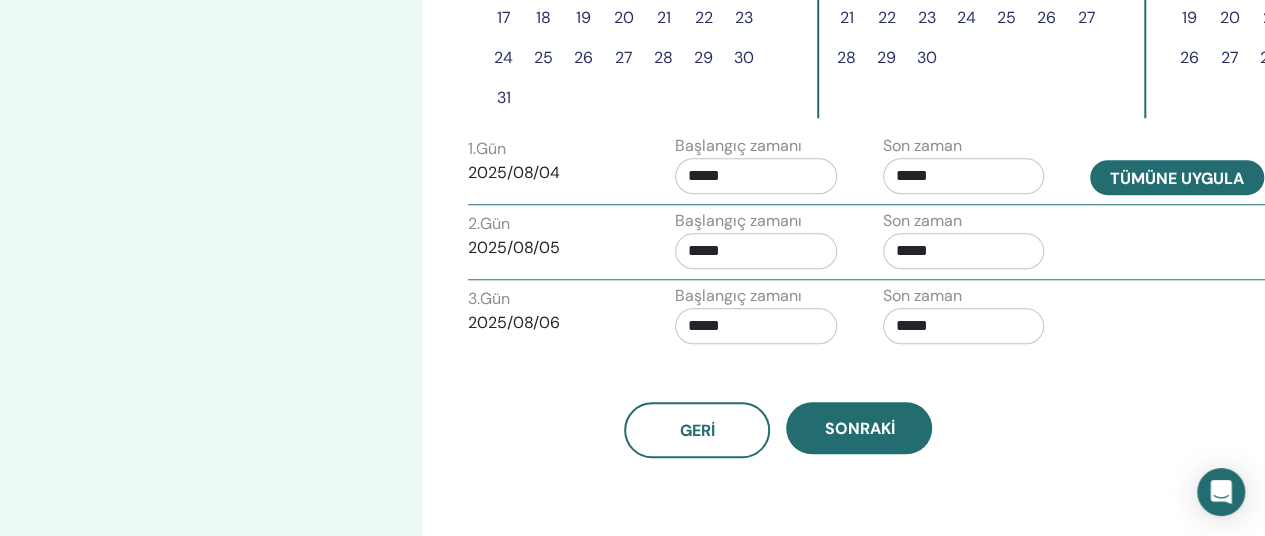 scroll, scrollTop: 862, scrollLeft: 0, axis: vertical 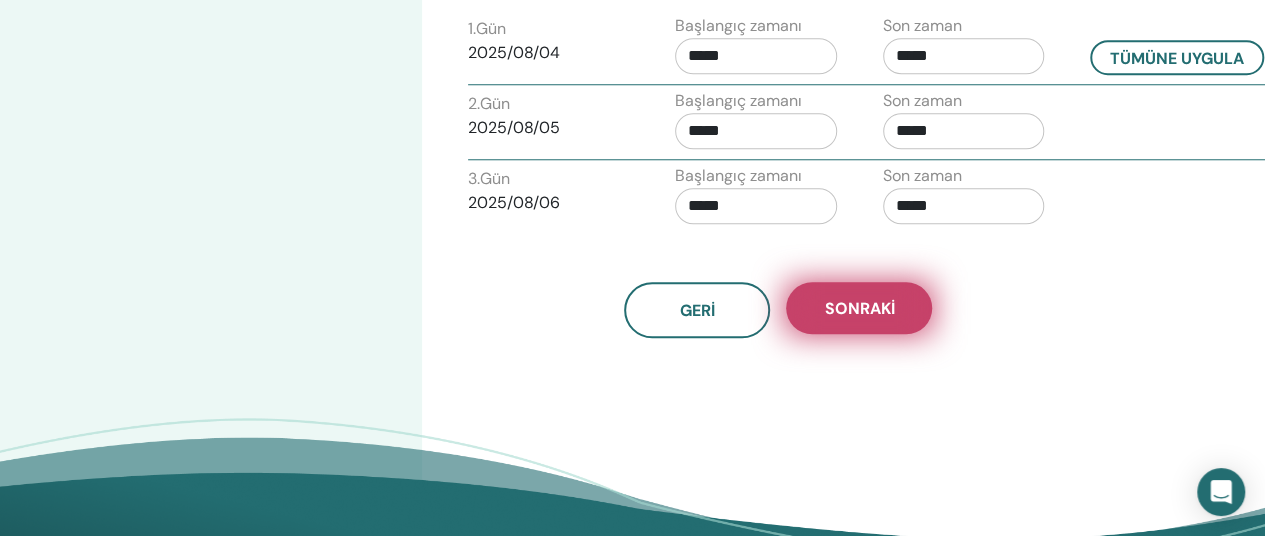 click on "Sonraki" at bounding box center [859, 308] 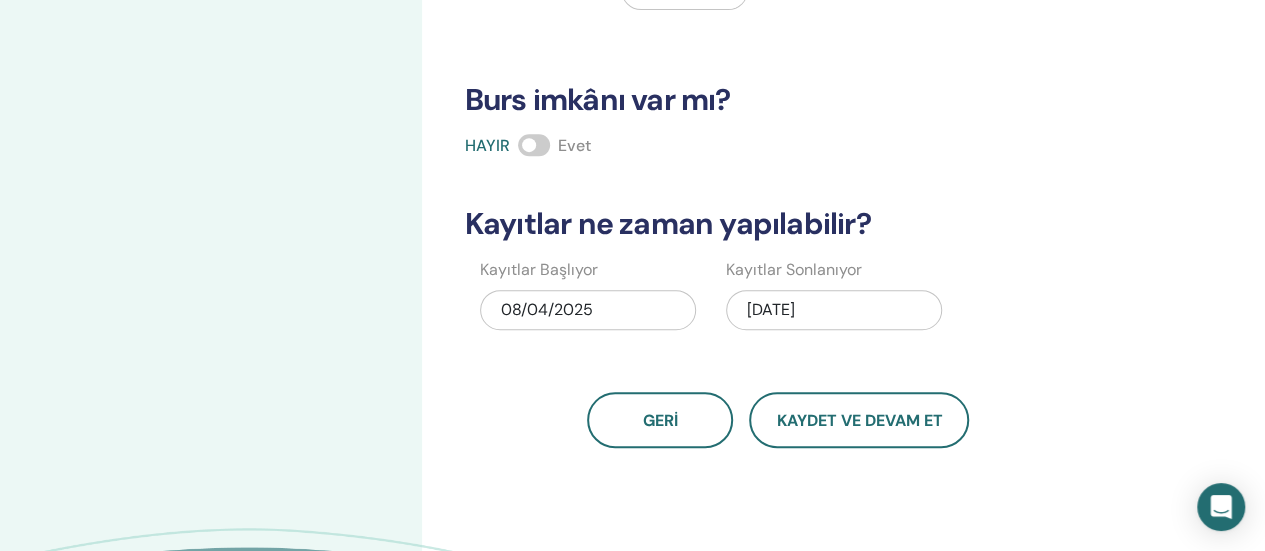 scroll, scrollTop: 262, scrollLeft: 0, axis: vertical 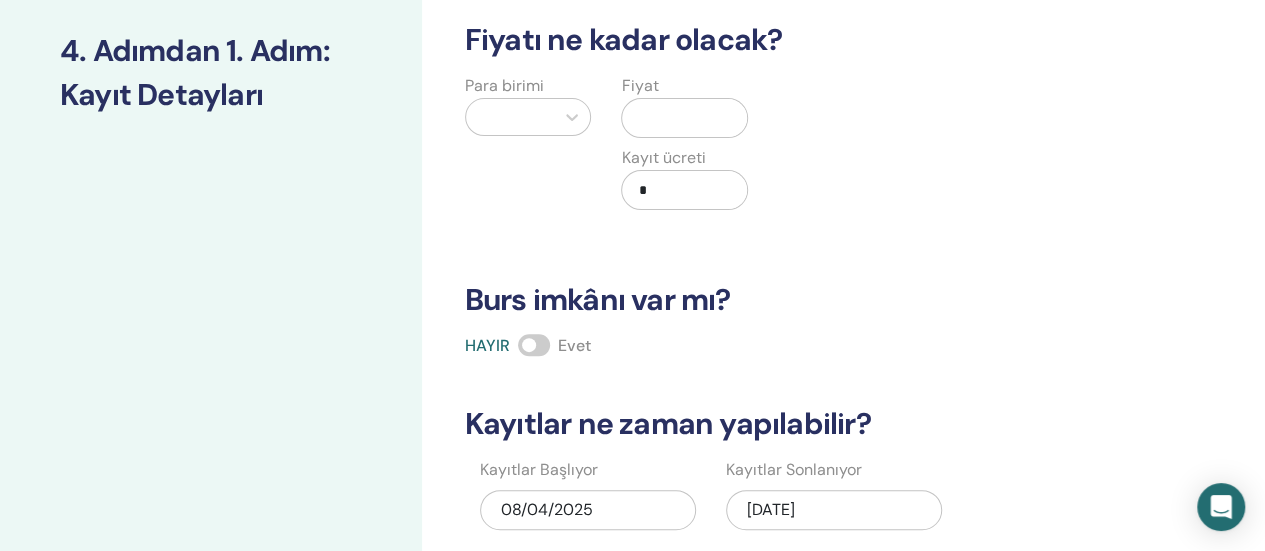 click at bounding box center [510, 117] 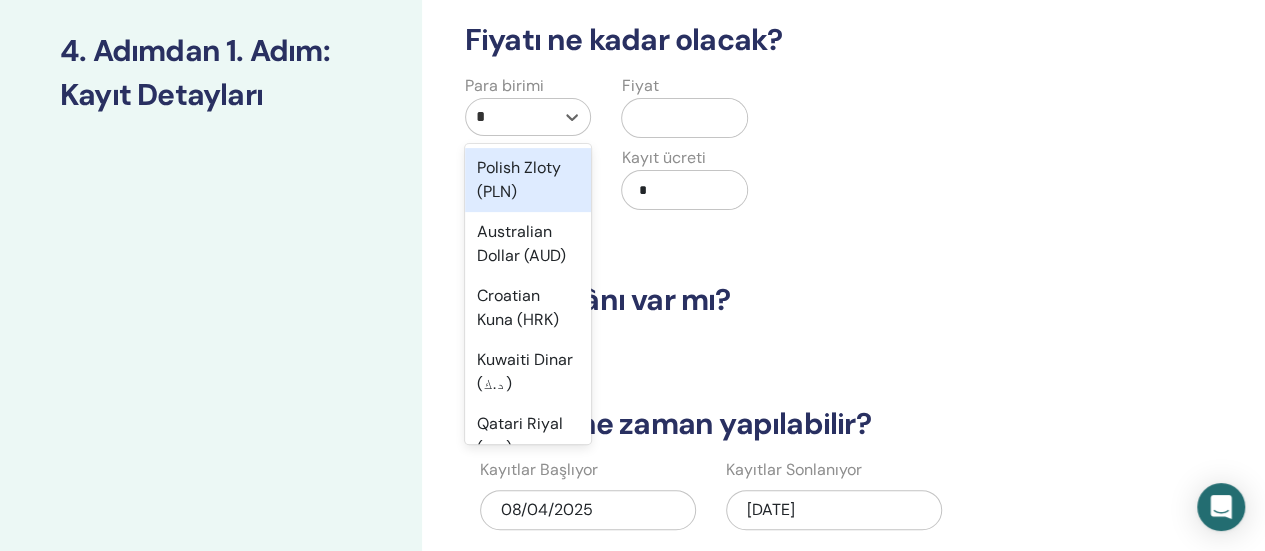 type on "**" 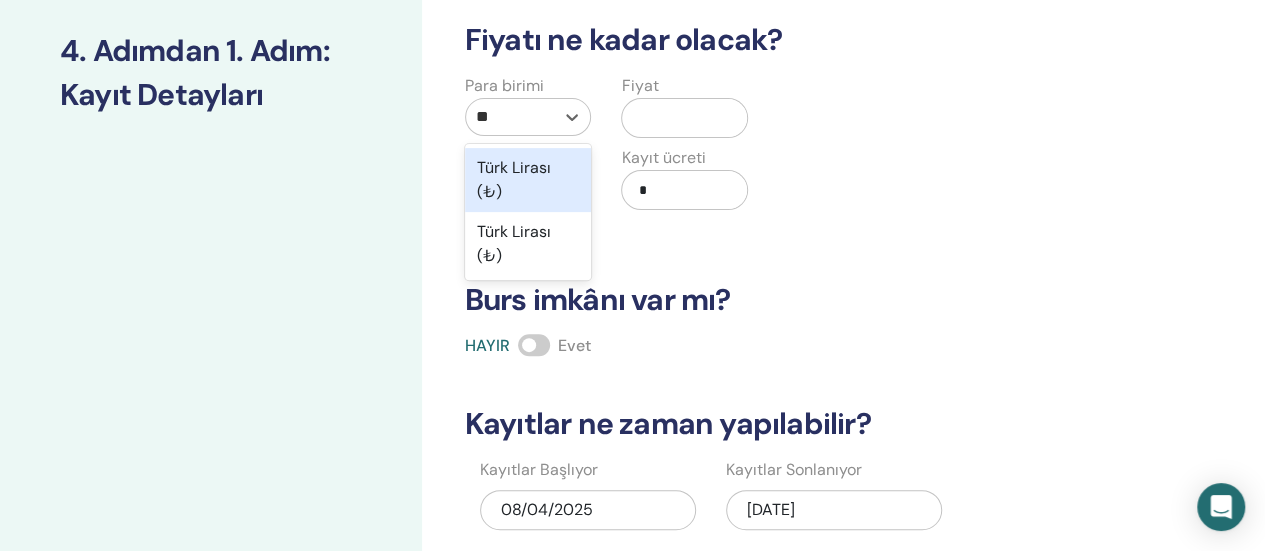 click on "Türk Lirası (₺)" at bounding box center (528, 180) 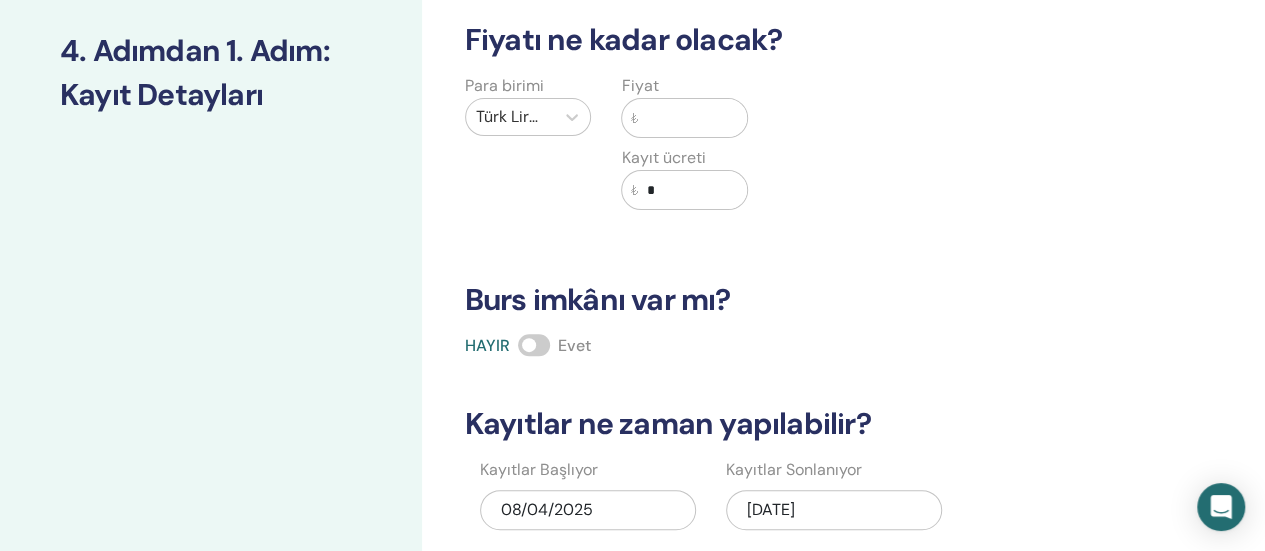 click at bounding box center [692, 118] 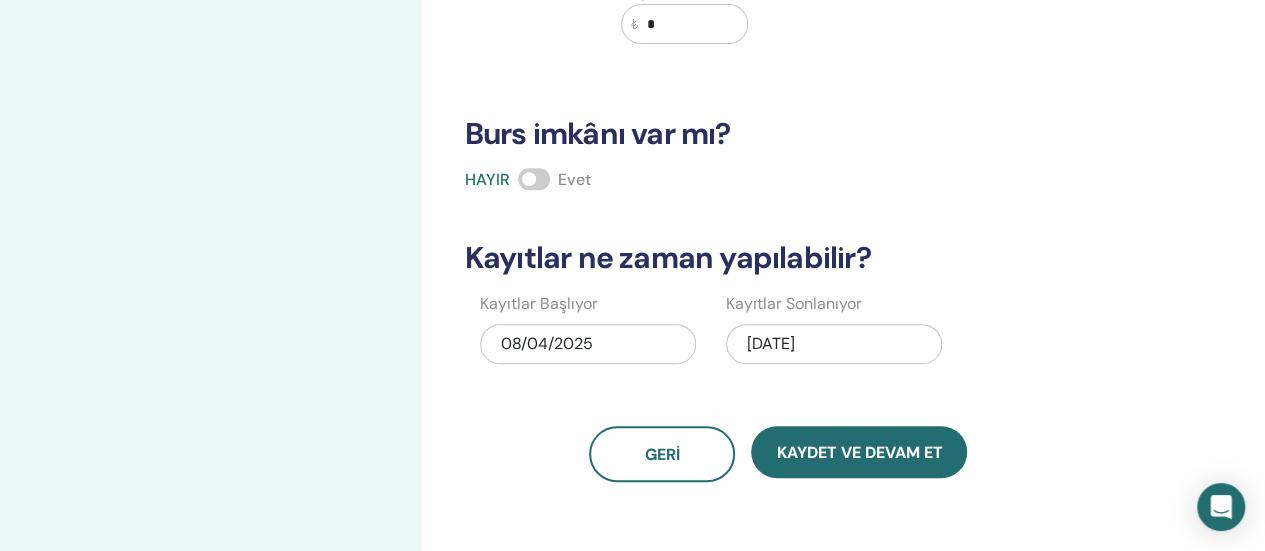 scroll, scrollTop: 462, scrollLeft: 0, axis: vertical 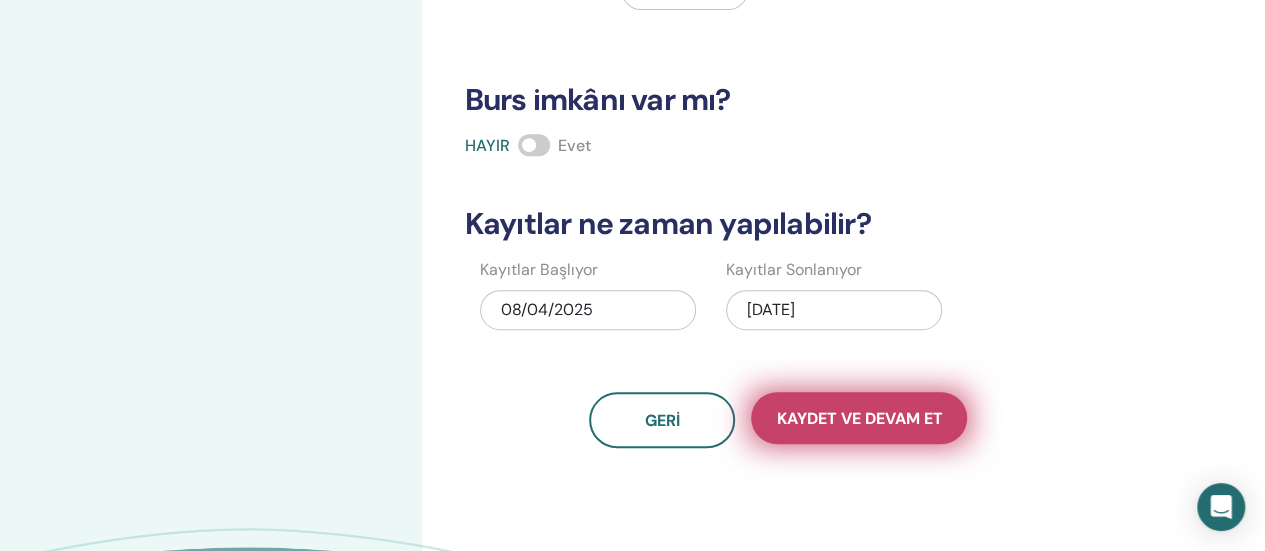 type on "*****" 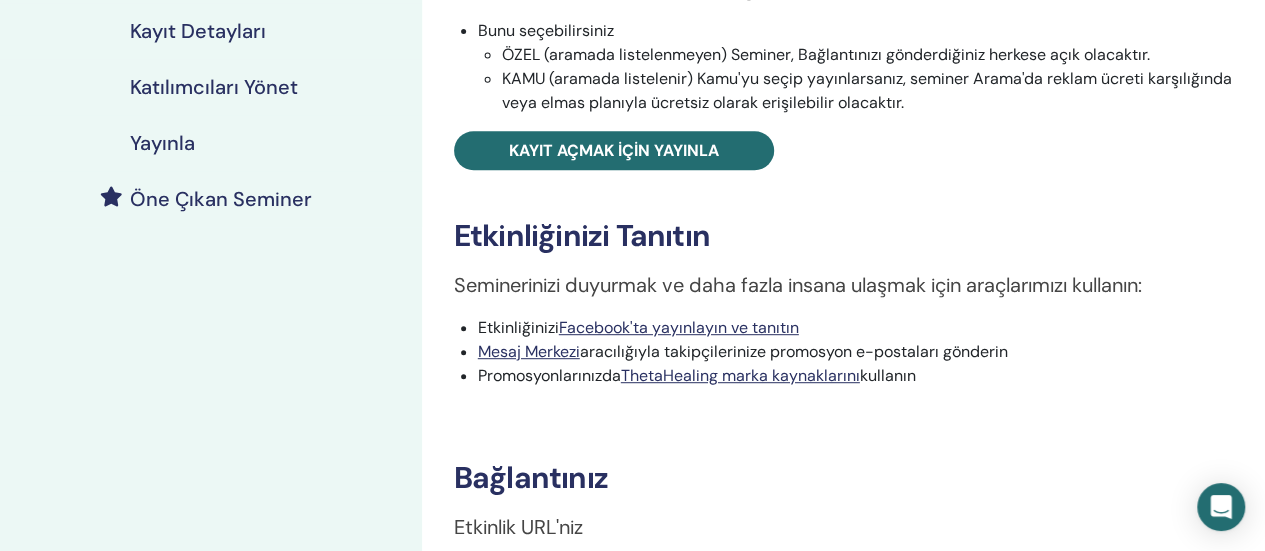 scroll, scrollTop: 300, scrollLeft: 0, axis: vertical 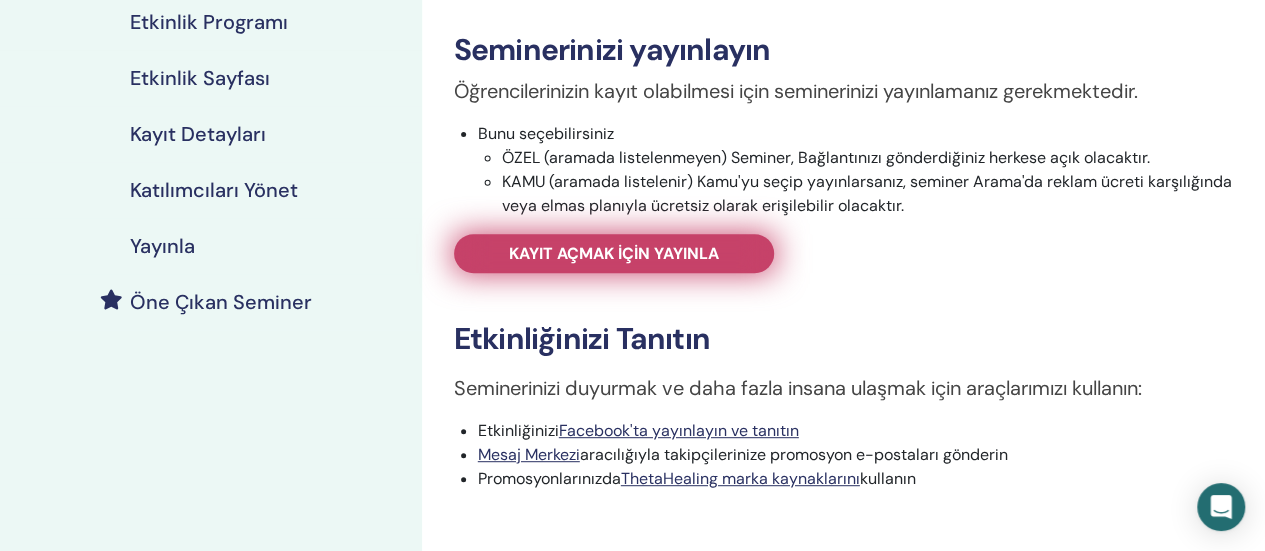click on "Kayıt açmak için yayınla" at bounding box center [614, 253] 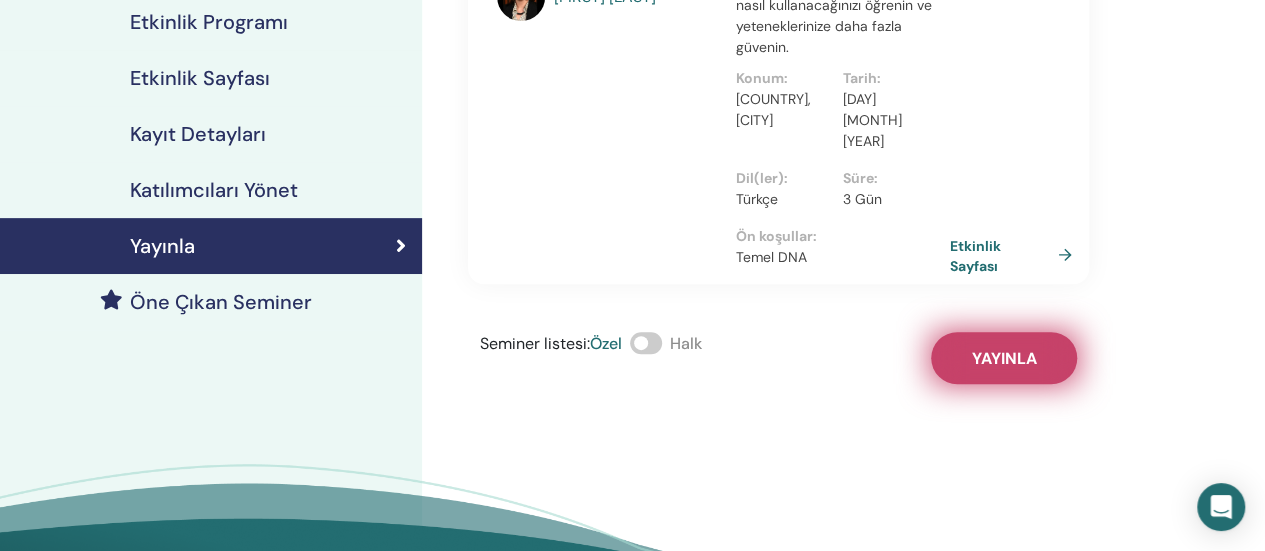 click on "Yayınla" at bounding box center [1003, 358] 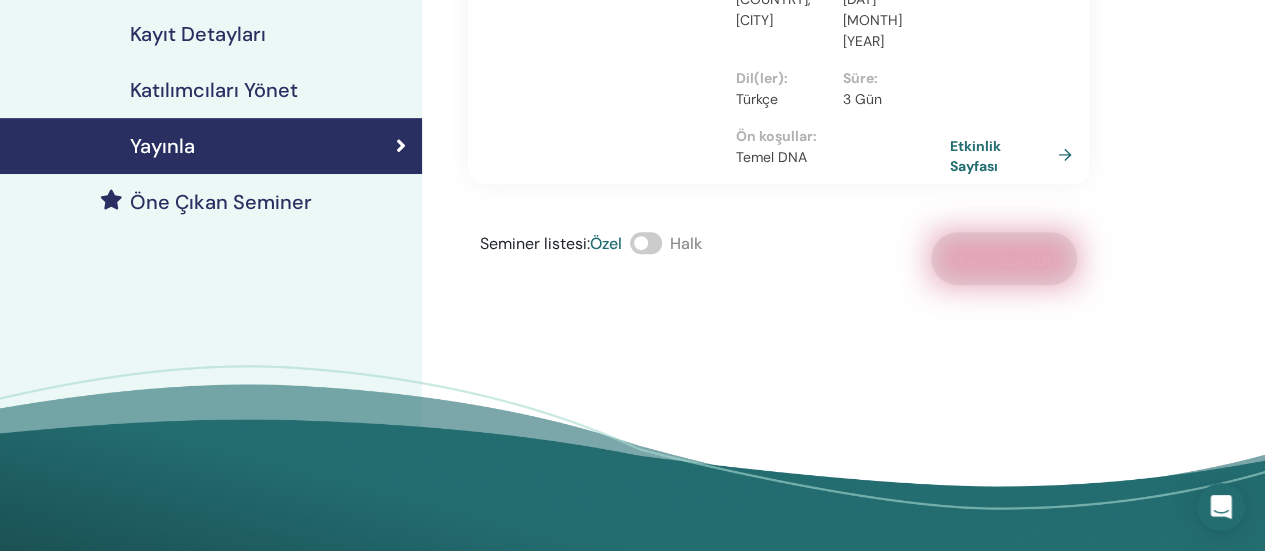 scroll, scrollTop: 200, scrollLeft: 0, axis: vertical 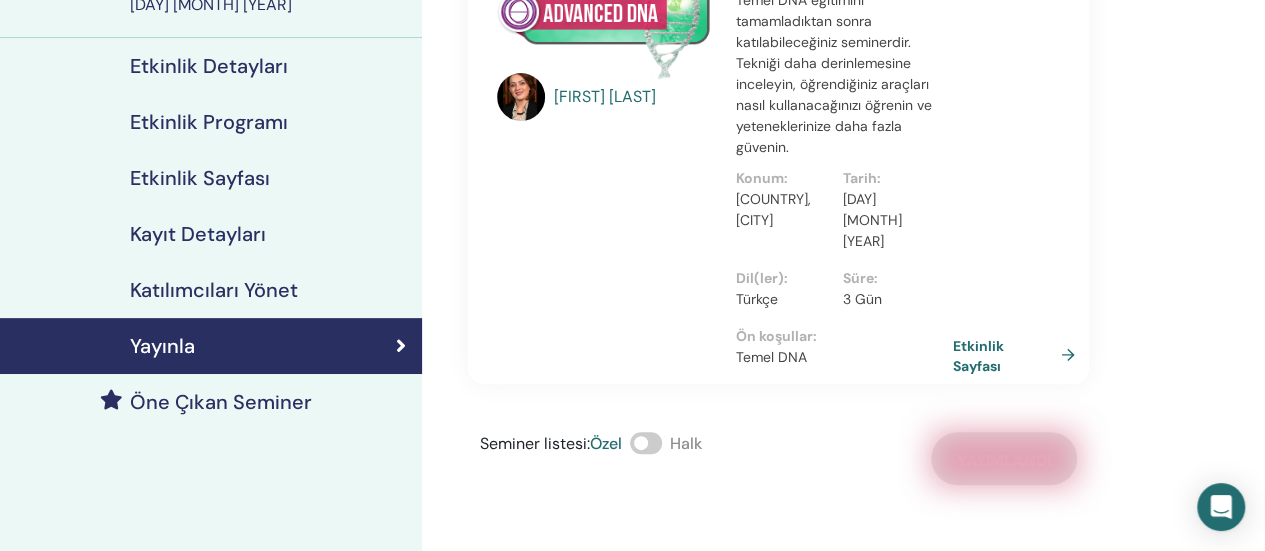 click on "Etkinlik Sayfası" at bounding box center (978, 355) 